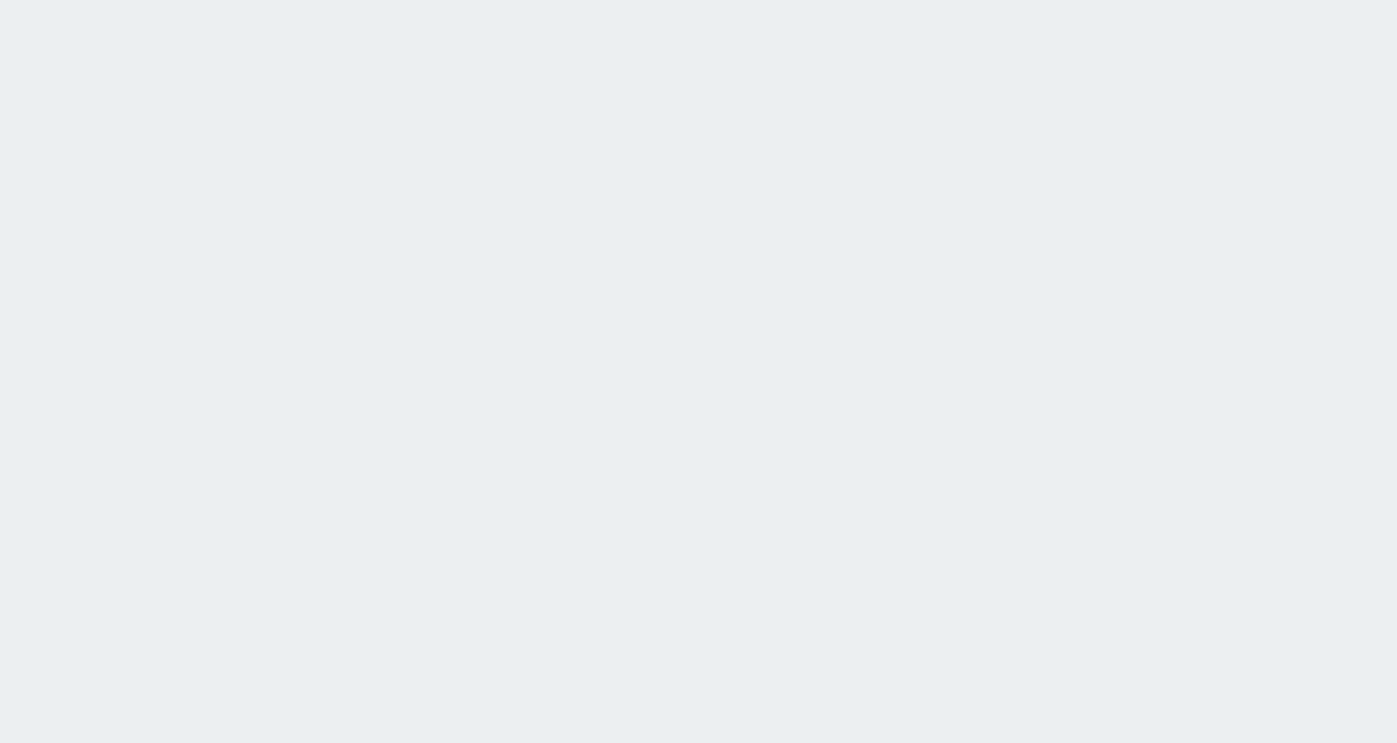scroll, scrollTop: 0, scrollLeft: 0, axis: both 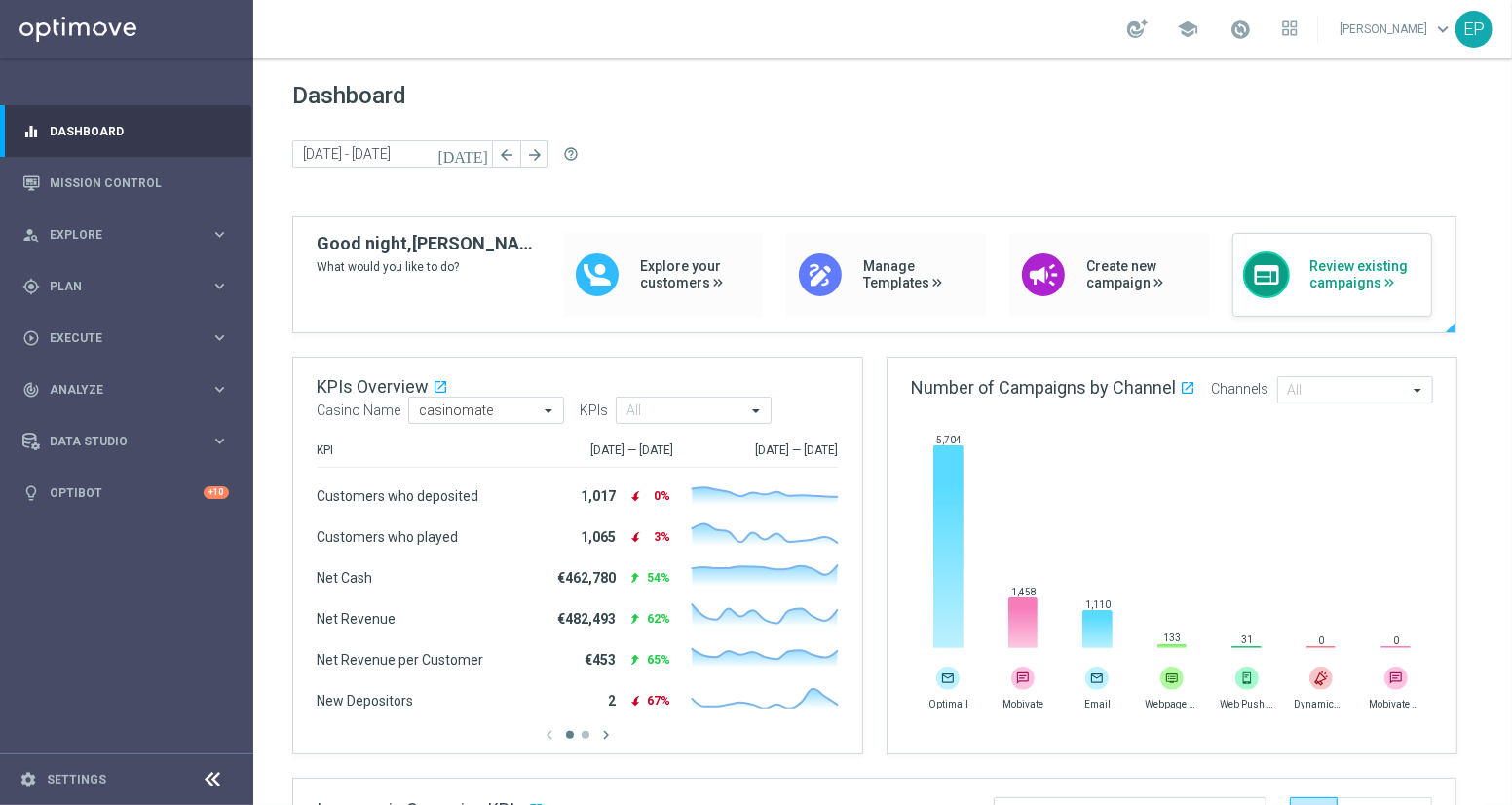 click on "Review existing campaigns" 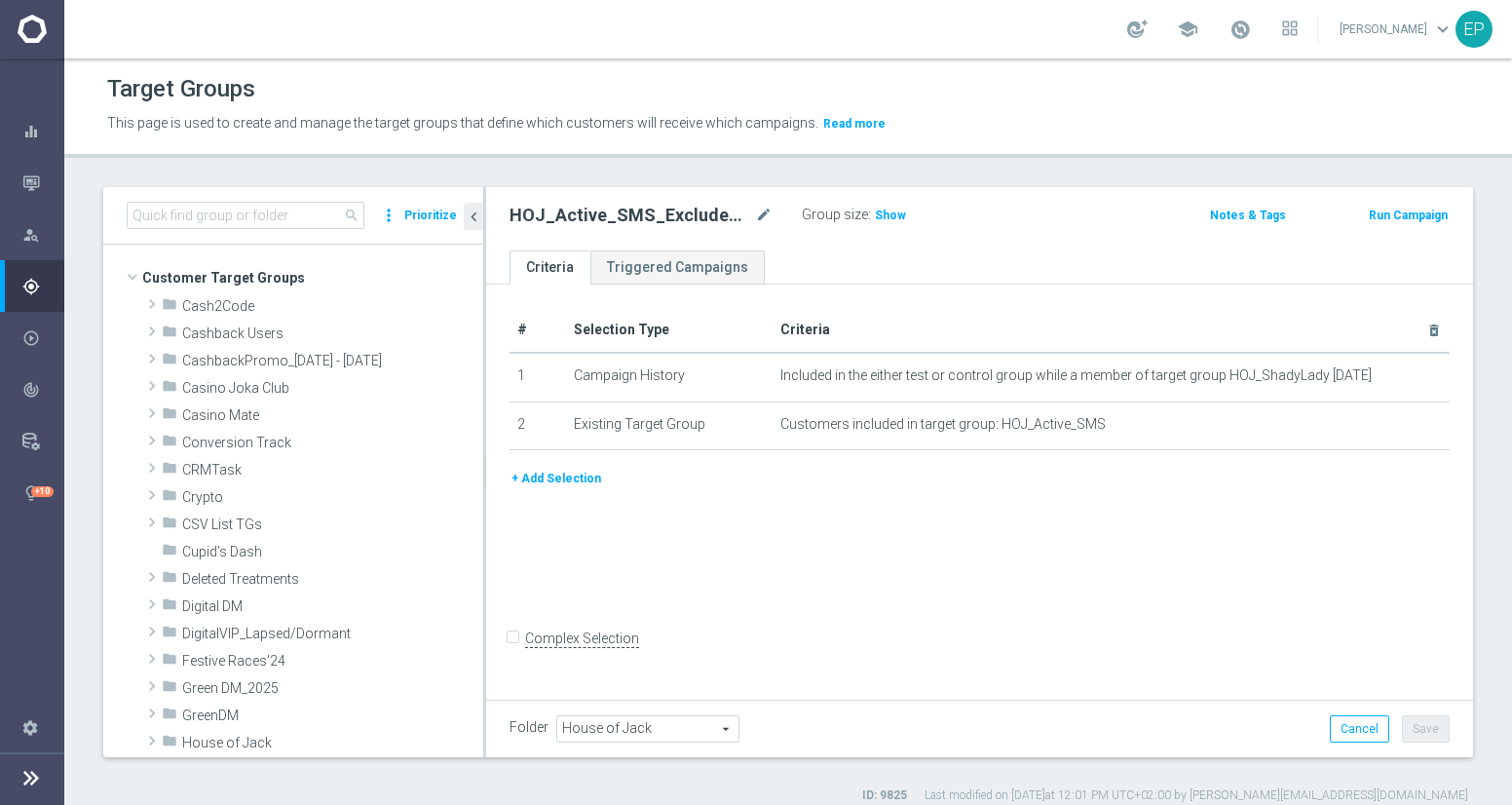 scroll, scrollTop: 0, scrollLeft: 0, axis: both 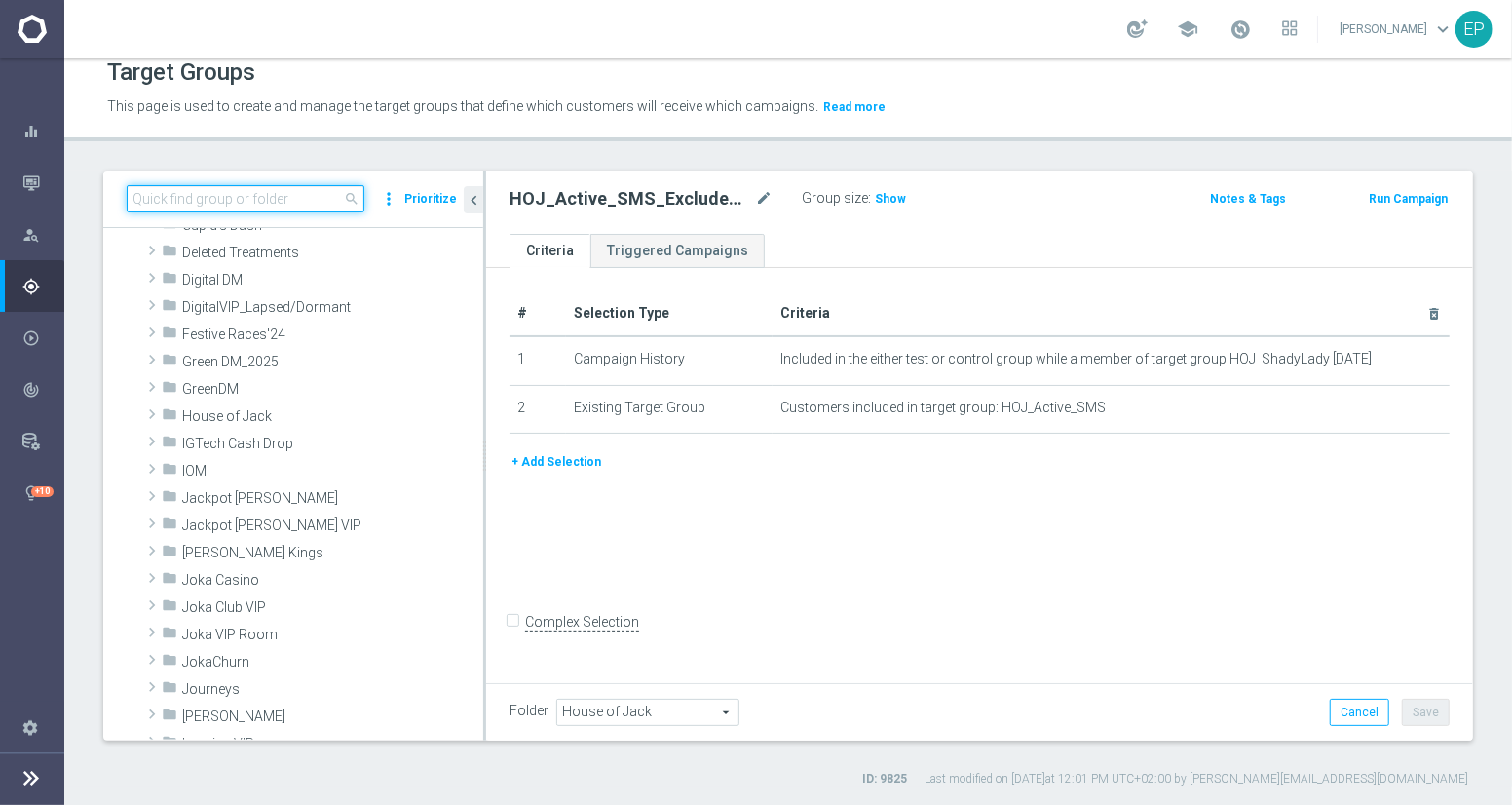 click at bounding box center [246, 199] 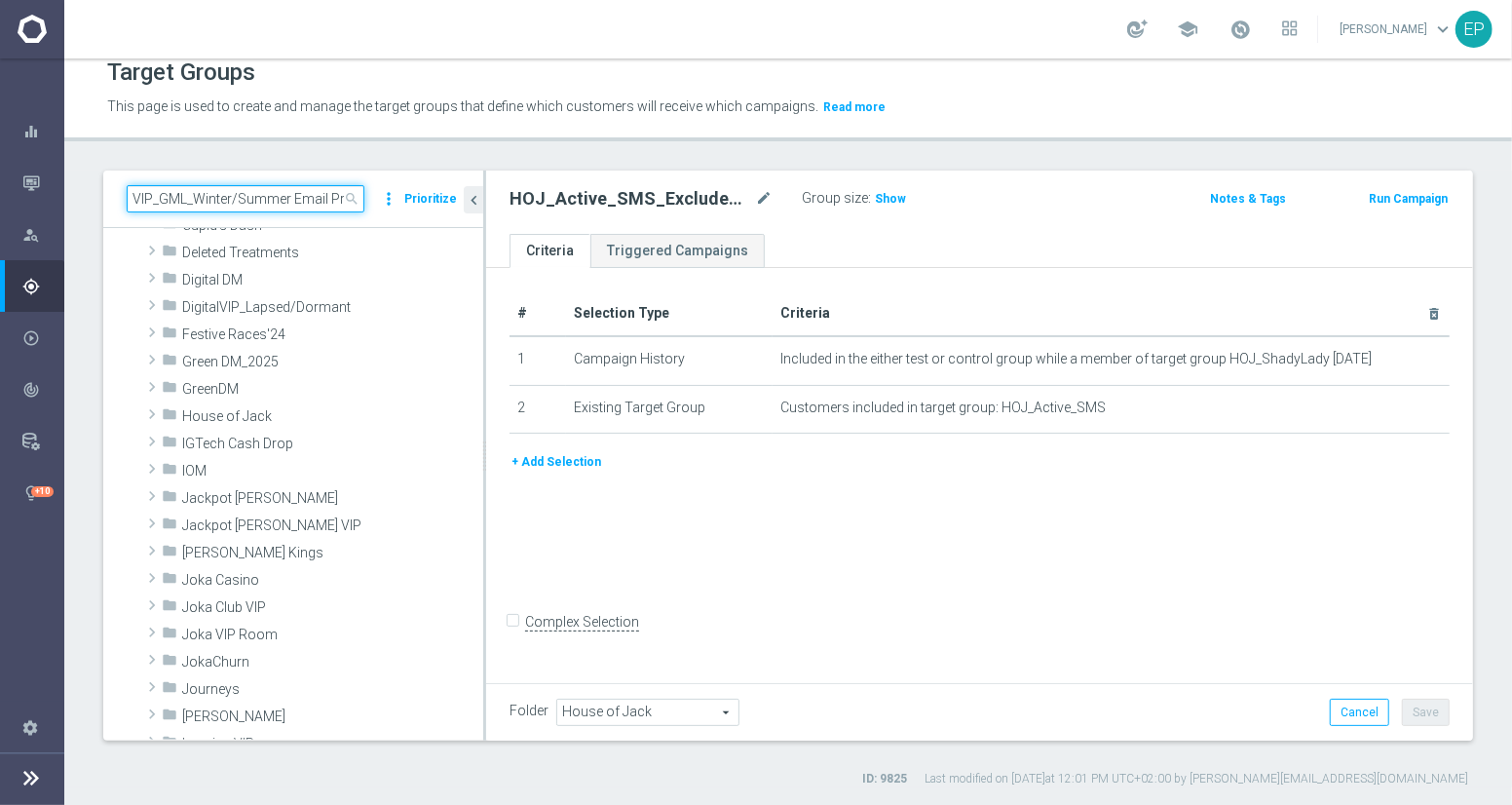 scroll, scrollTop: 0, scrollLeft: 90, axis: horizontal 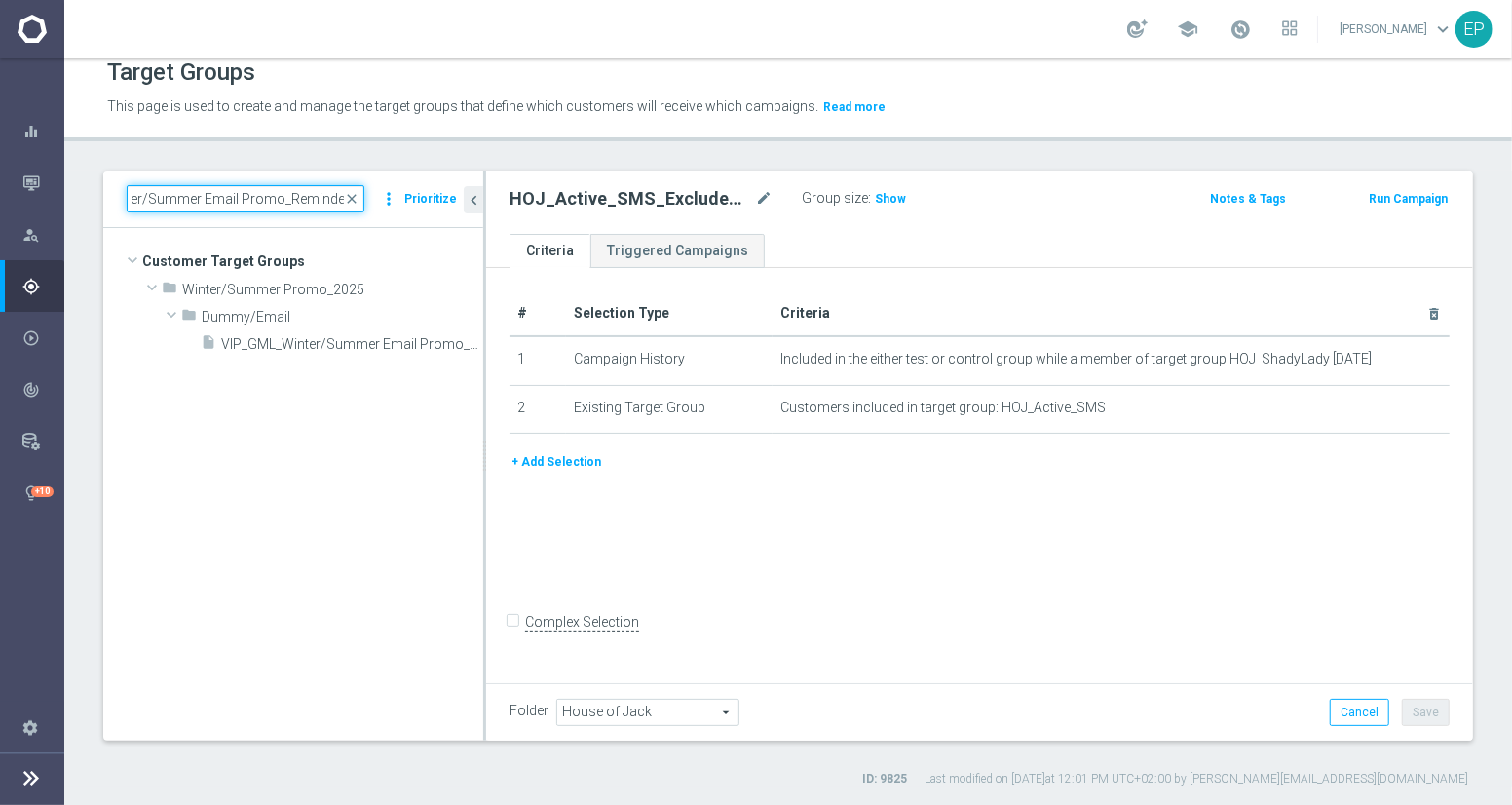 click on "VIP_GML_Winter/Summer Email Promo_Reminder5" at bounding box center [246, 199] 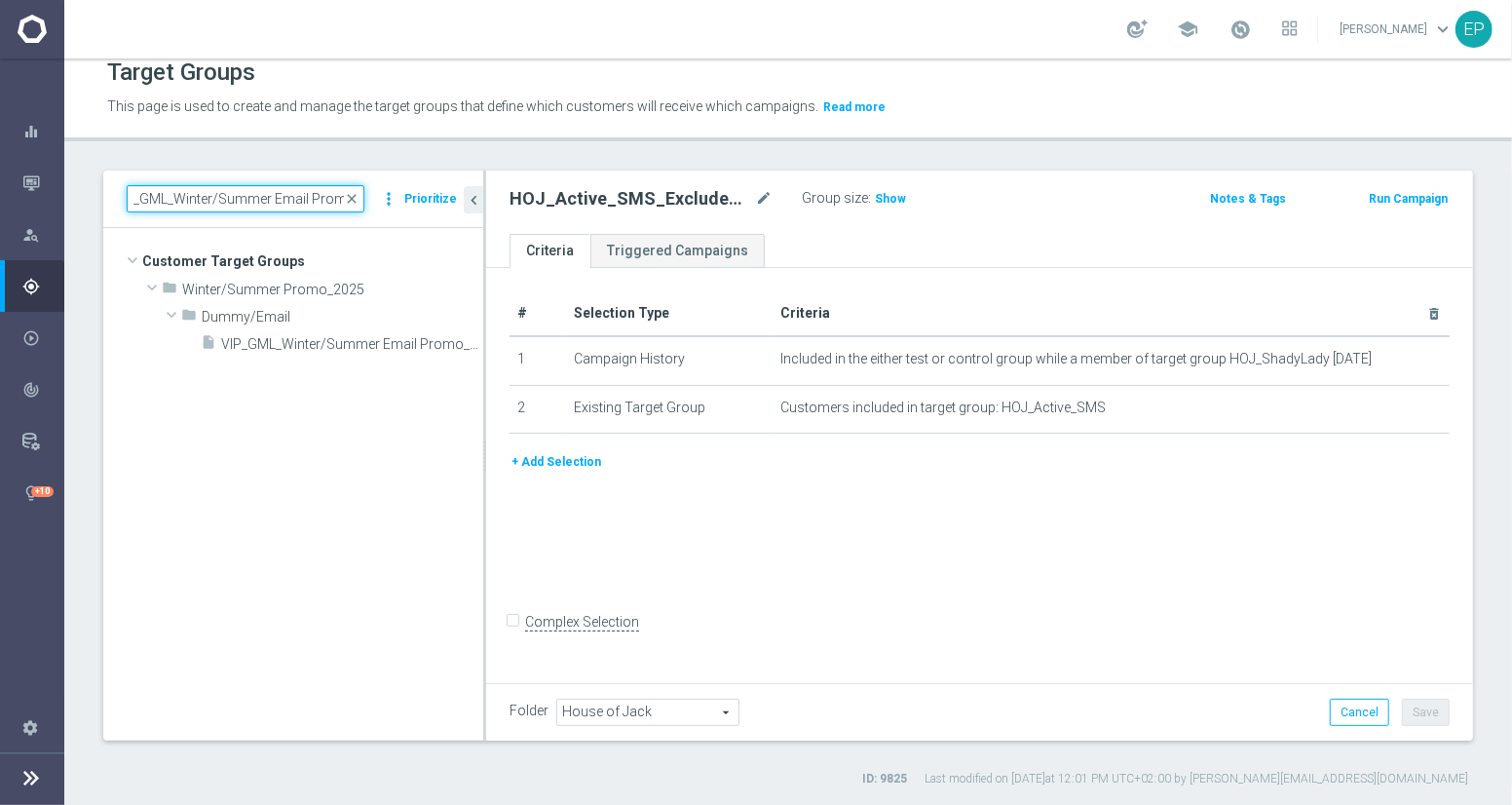 scroll, scrollTop: 0, scrollLeft: 0, axis: both 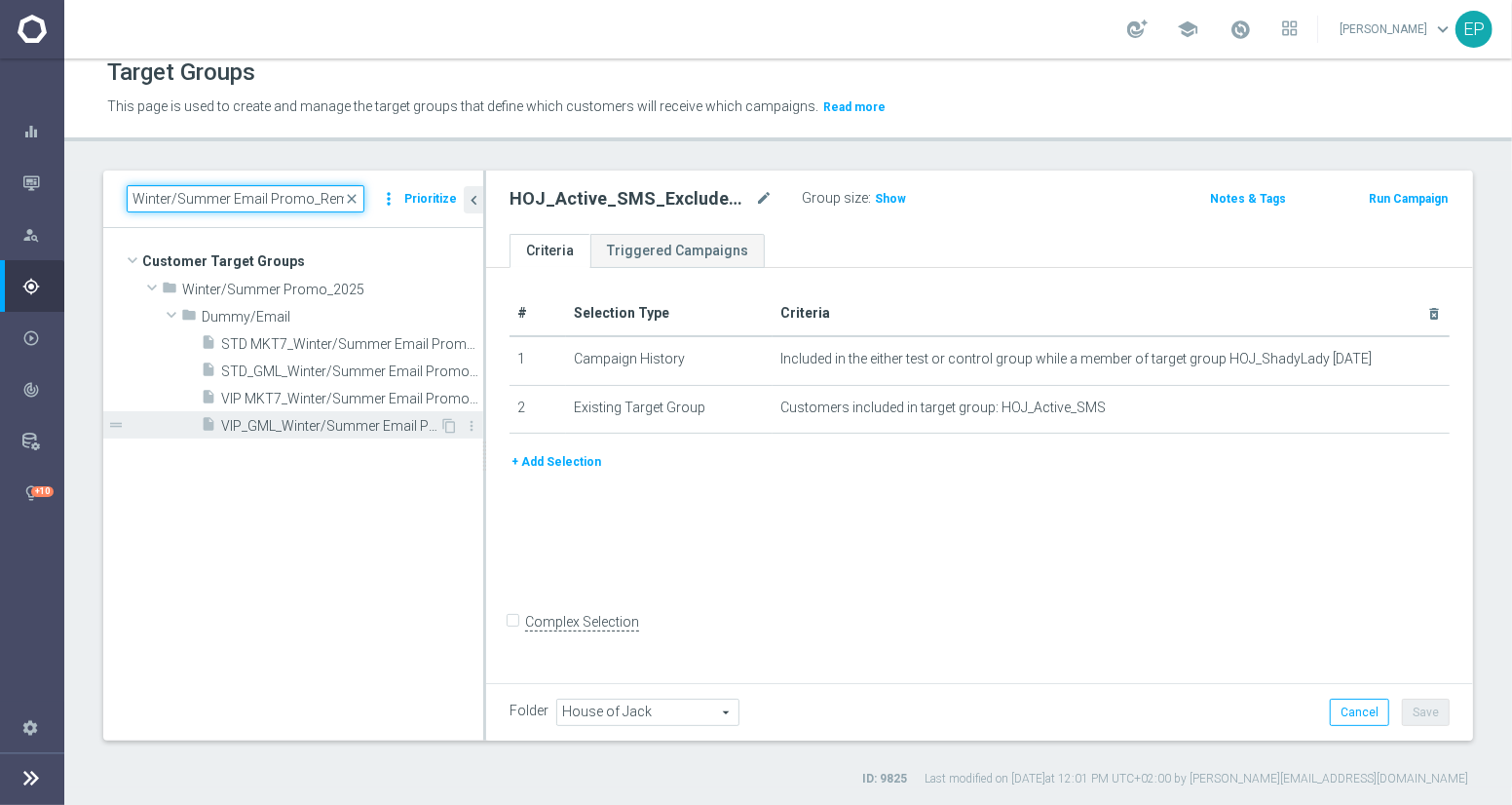 type on "Winter/Summer Email Promo_Reminder5" 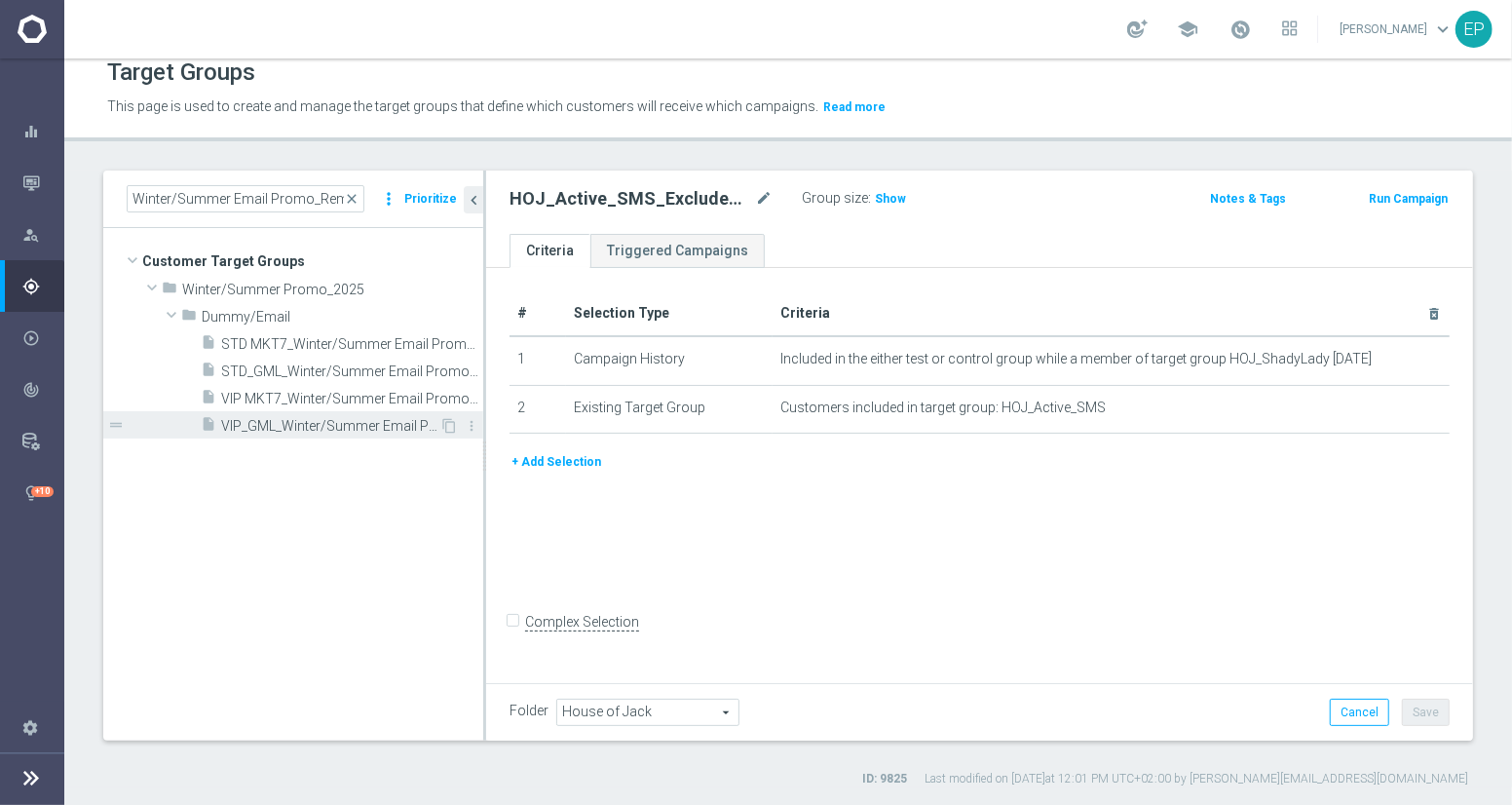 click on "VIP_GML_Winter/Summer Email Promo_Reminder5" at bounding box center [330, 426] 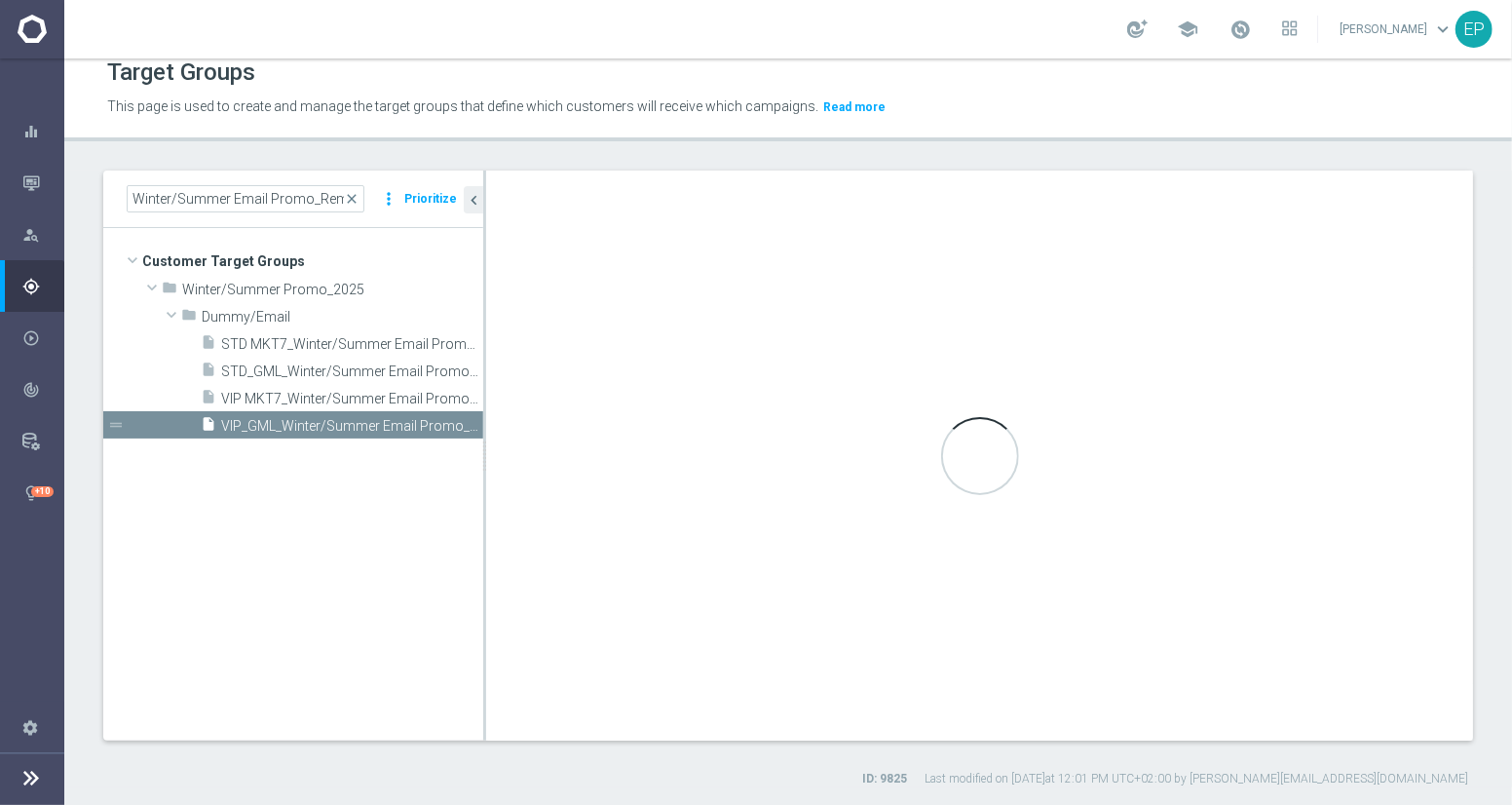 type on "Dummy/Email" 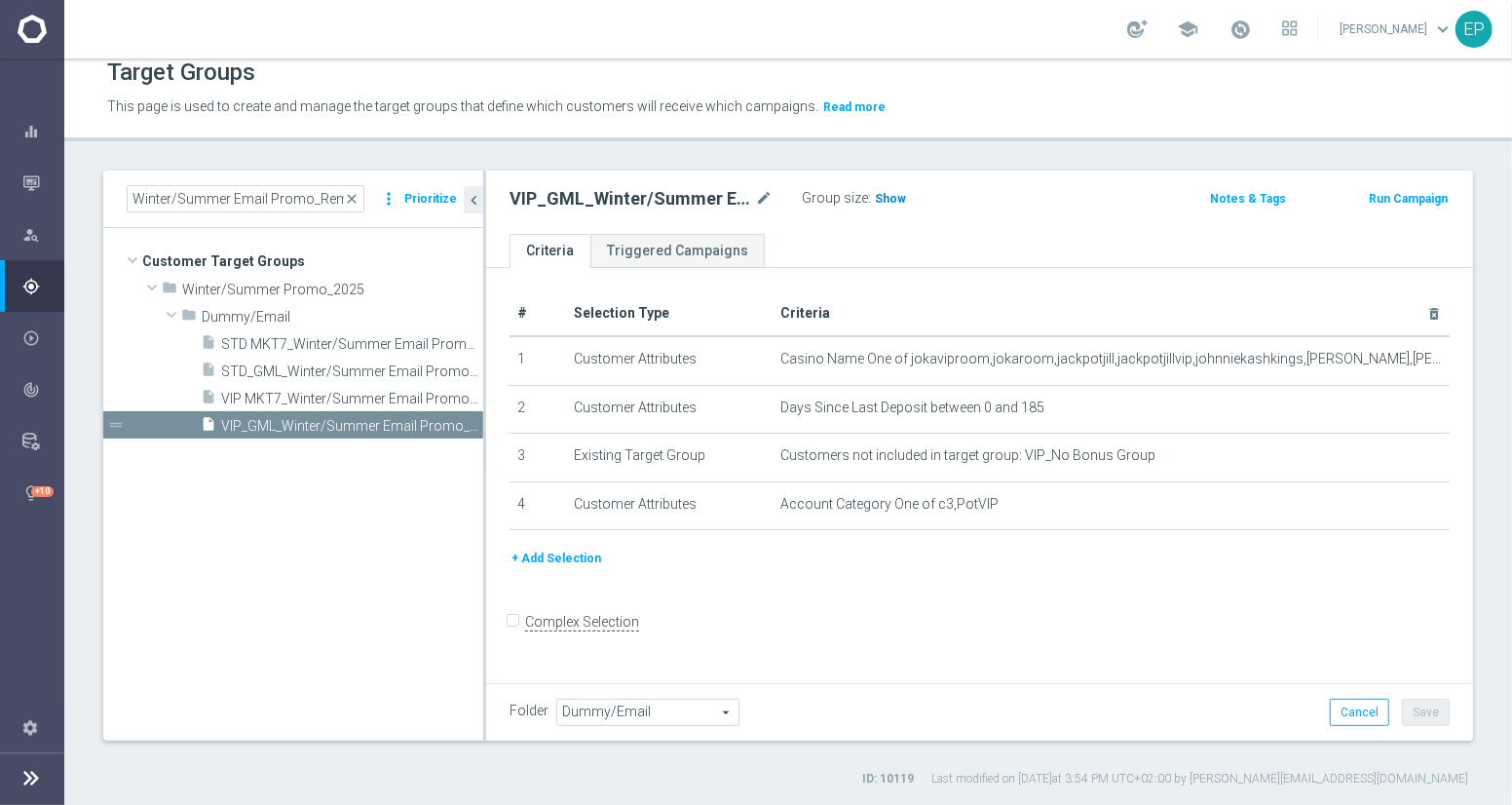 click on "Show" 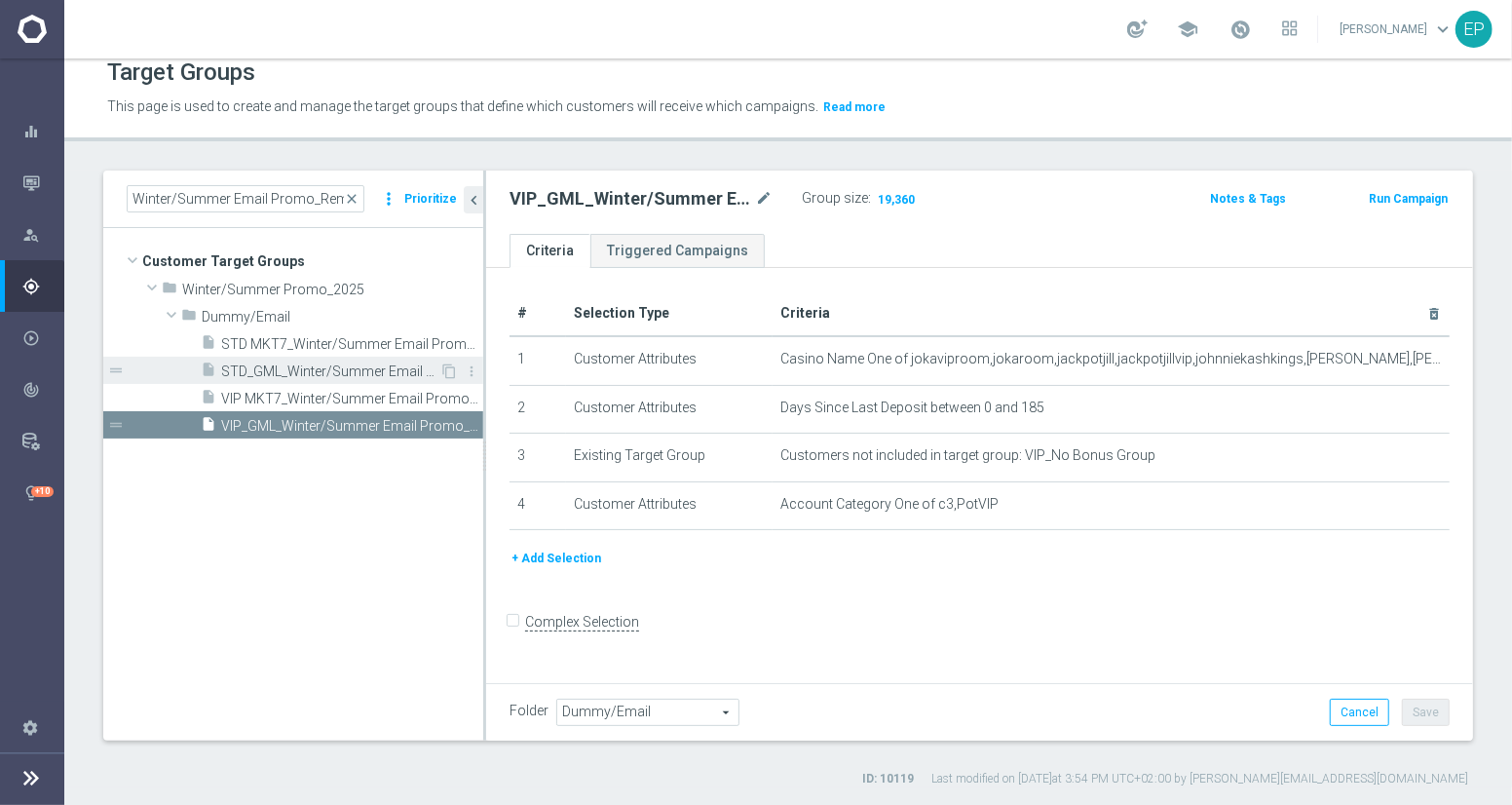 click on "STD_GML_Winter/Summer Email Promo_Reminder5" at bounding box center (330, 371) 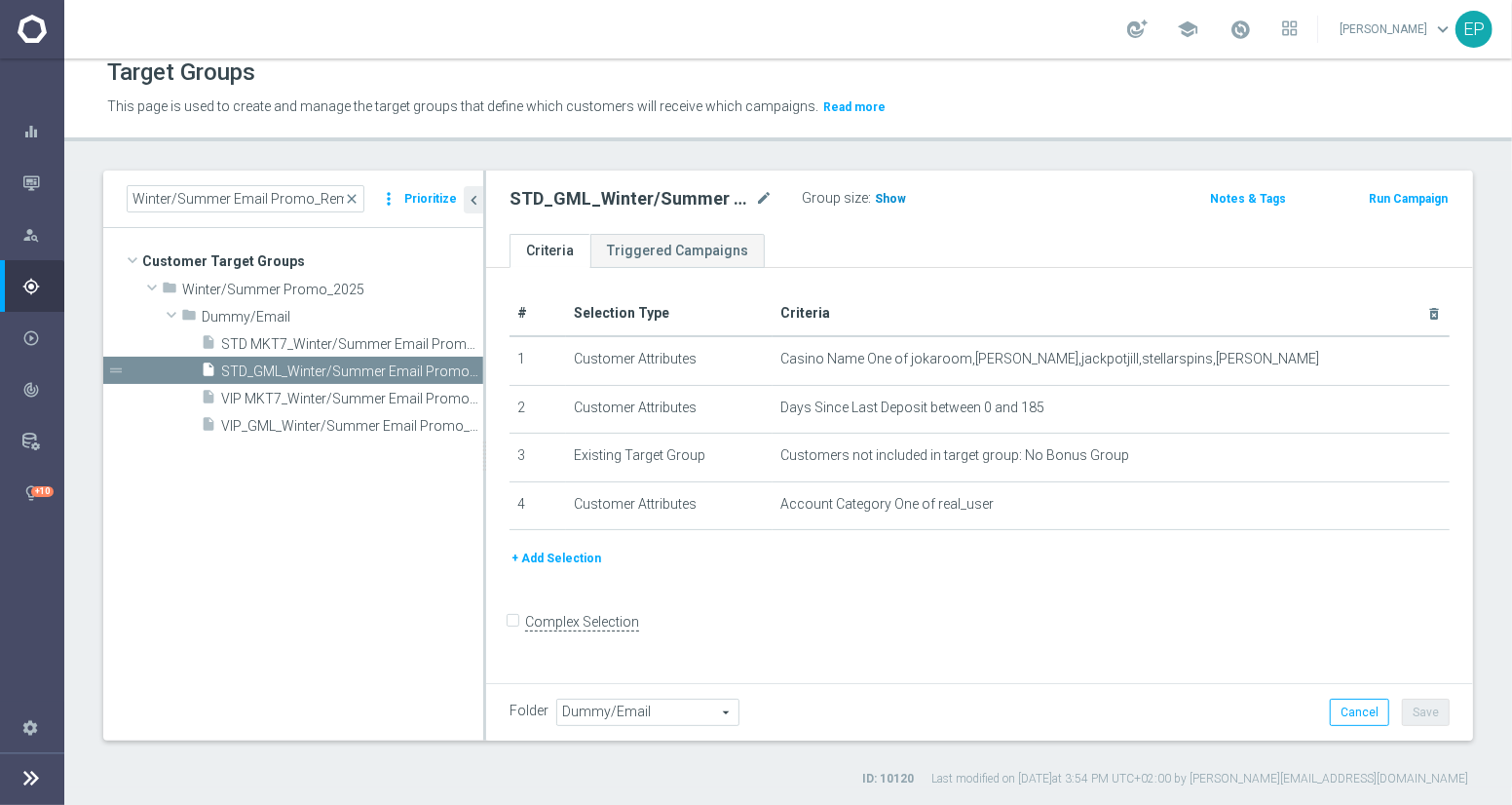 click on "Show" 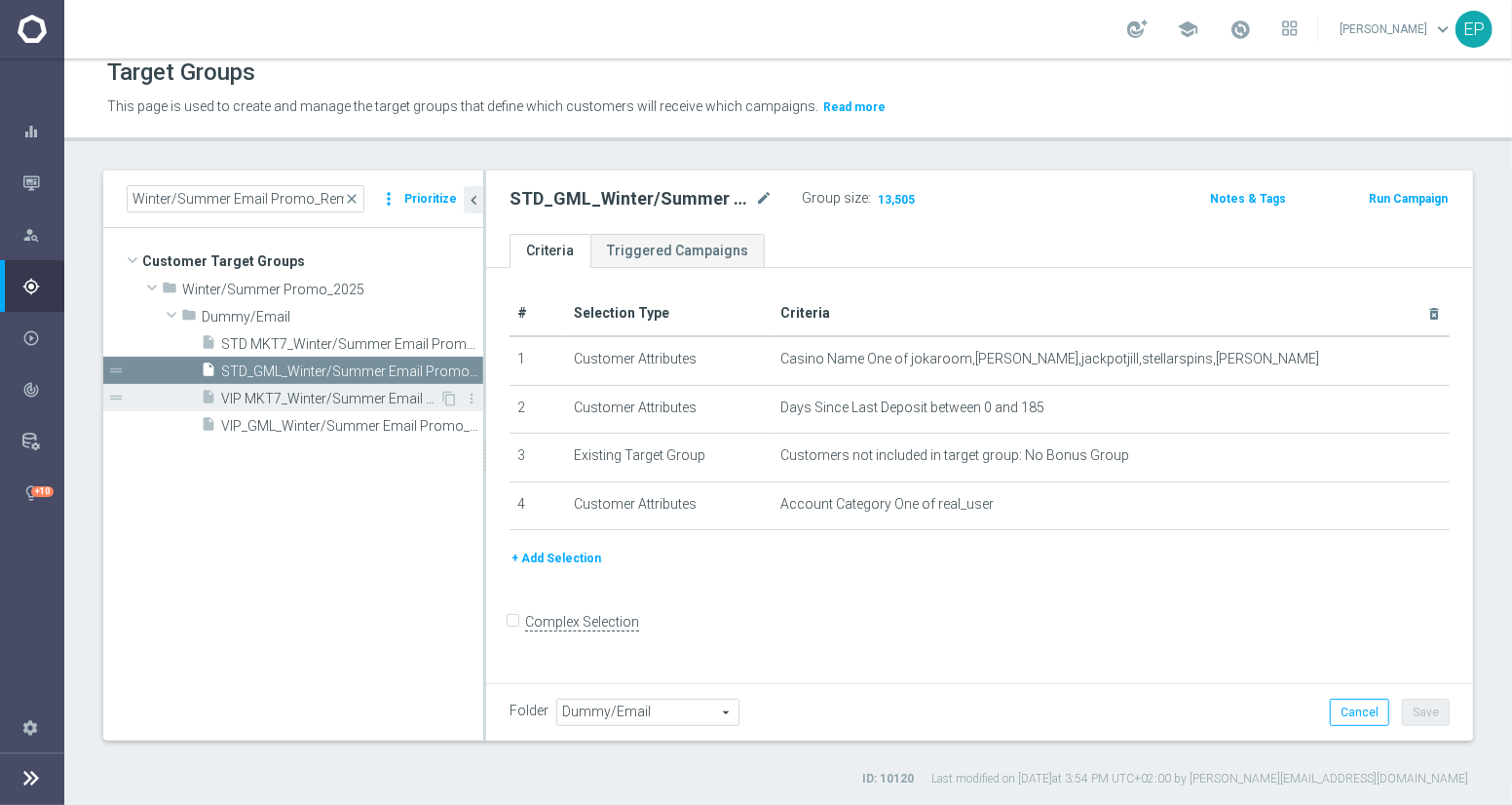 click on "VIP MKT7_Winter/Summer Email Promo_Reminder5" at bounding box center [330, 399] 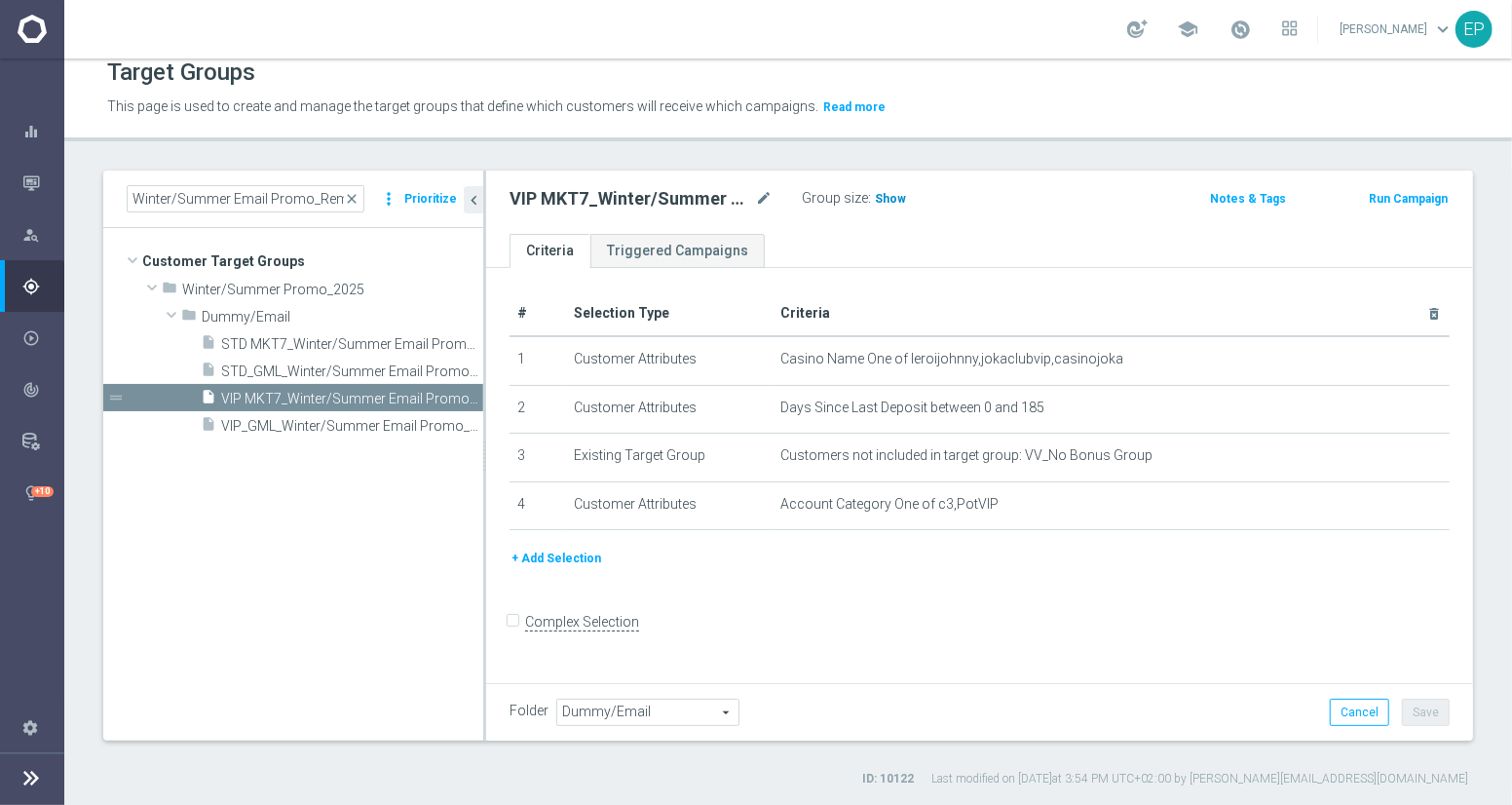 click on "Show" 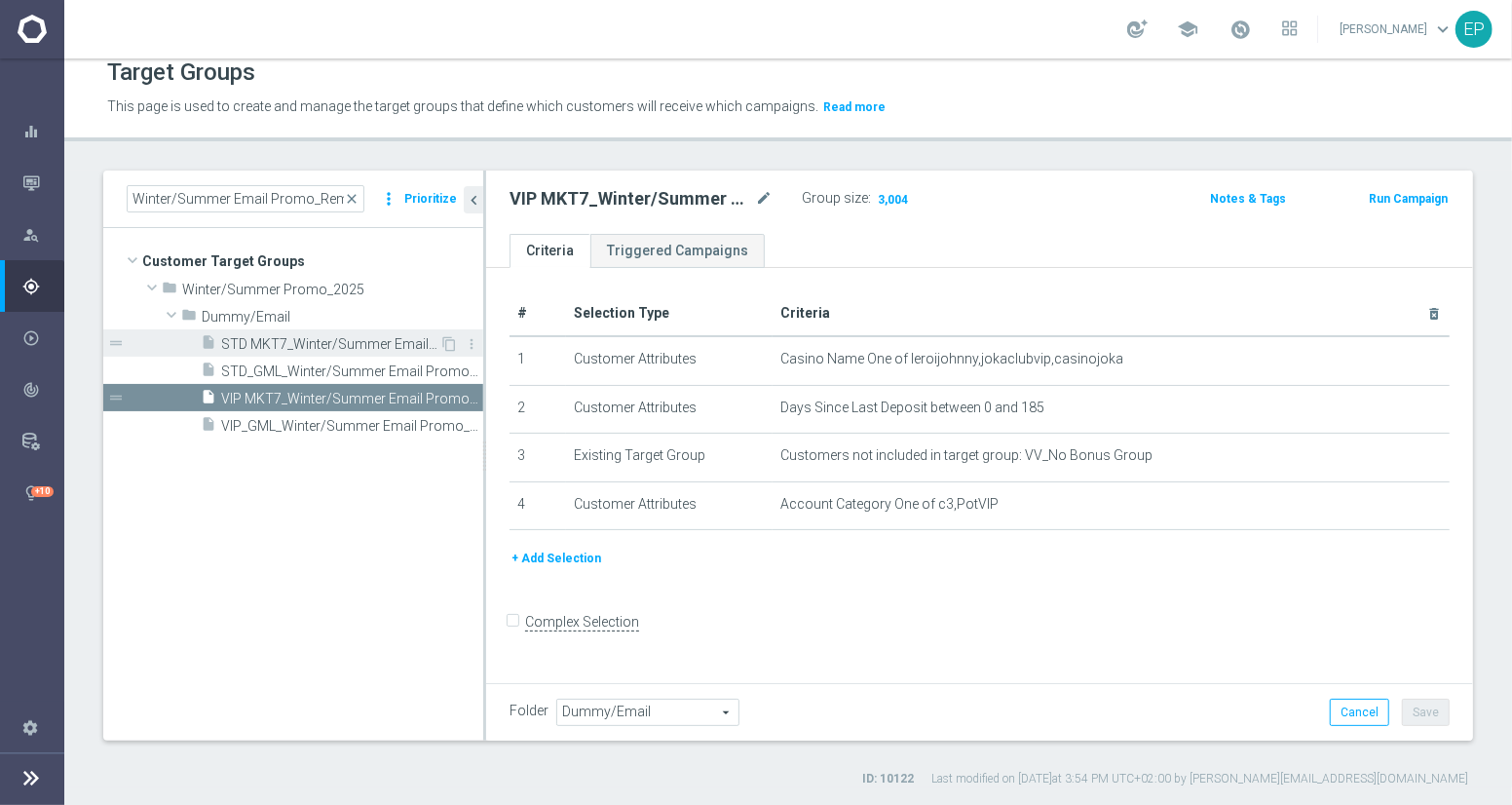 click on "STD MKT7_Winter/Summer Email Promo_Reminder5" at bounding box center (330, 344) 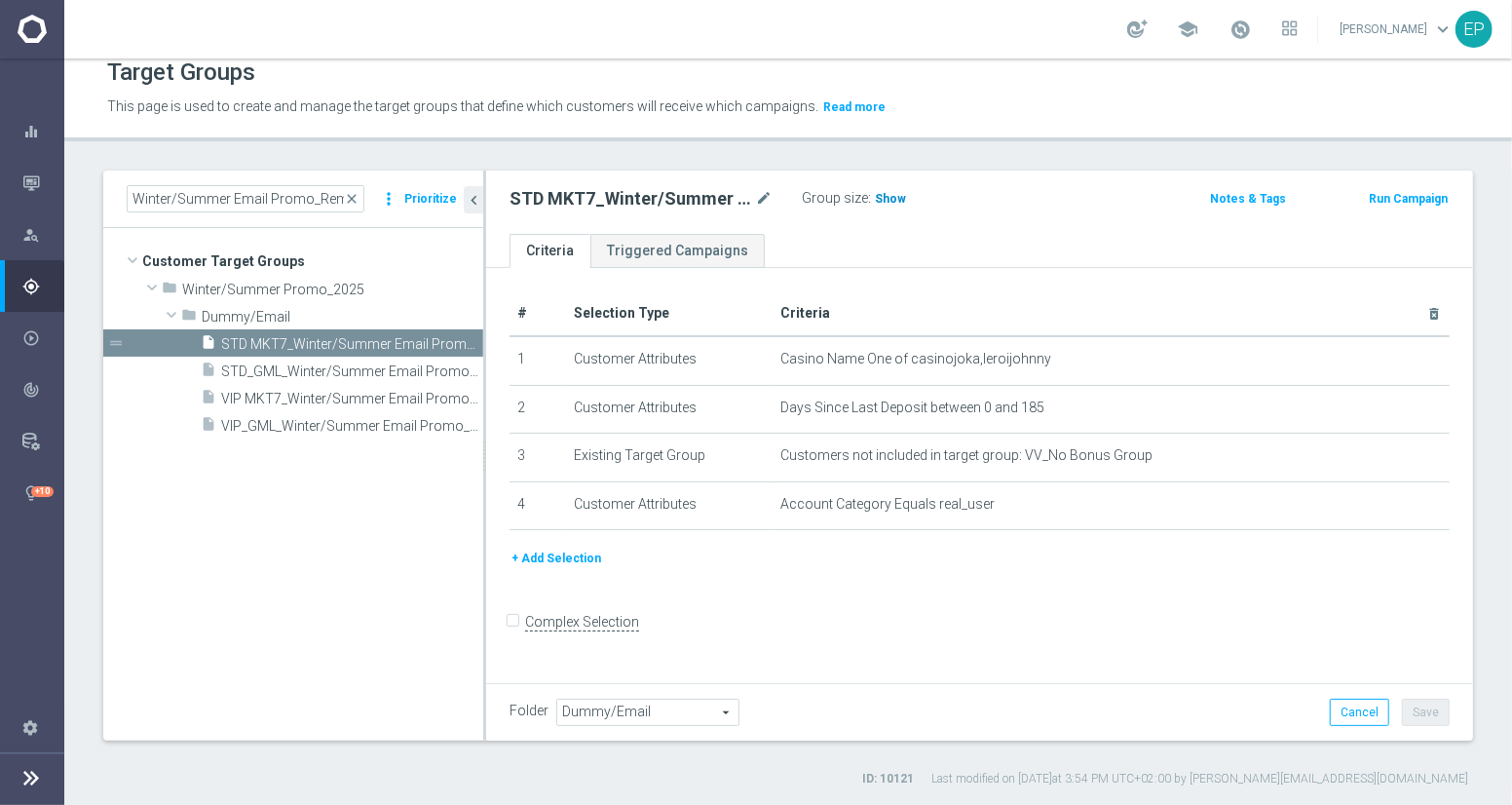 click on "Show" 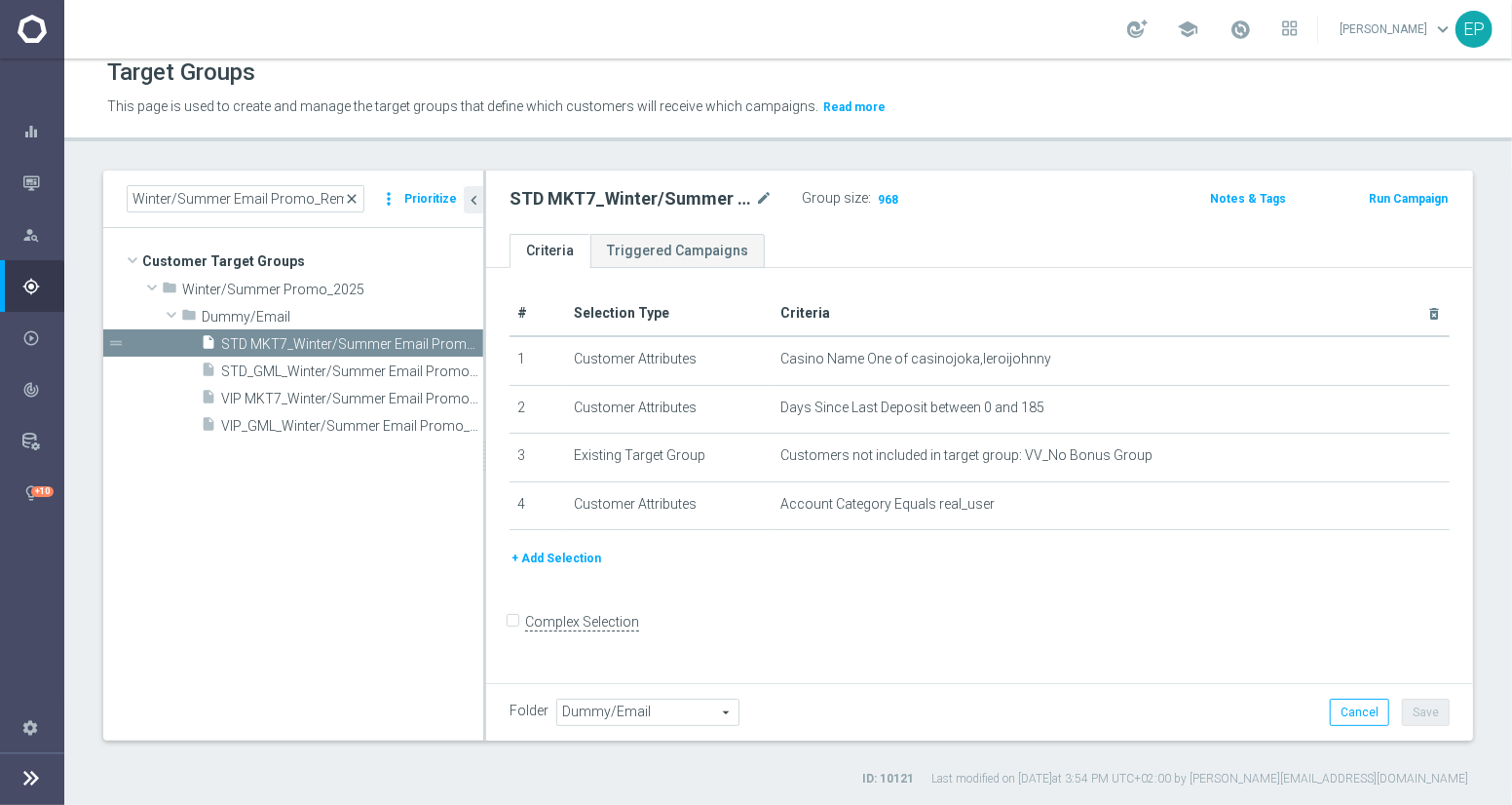click on "close" 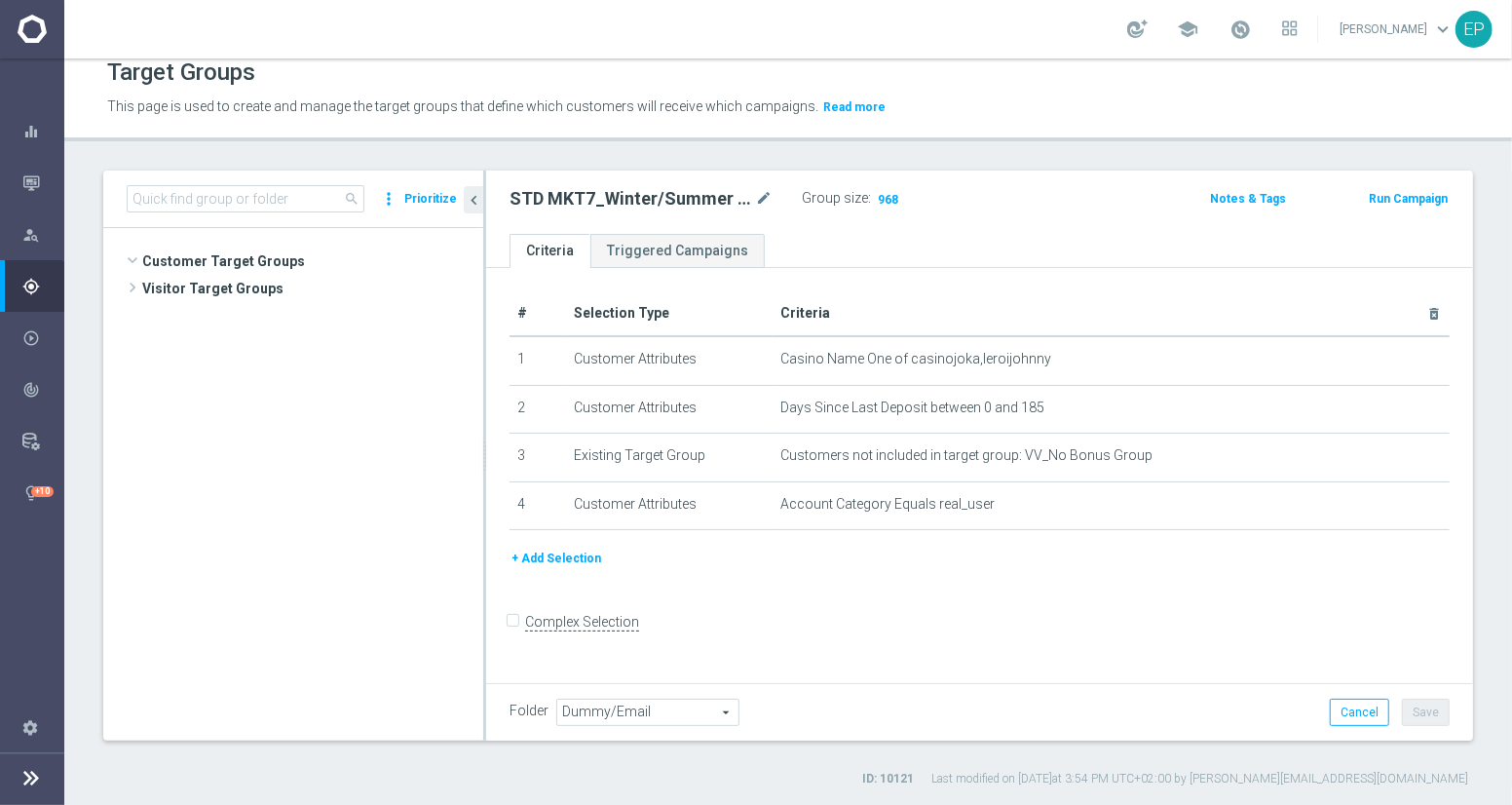 scroll, scrollTop: 1543, scrollLeft: 0, axis: vertical 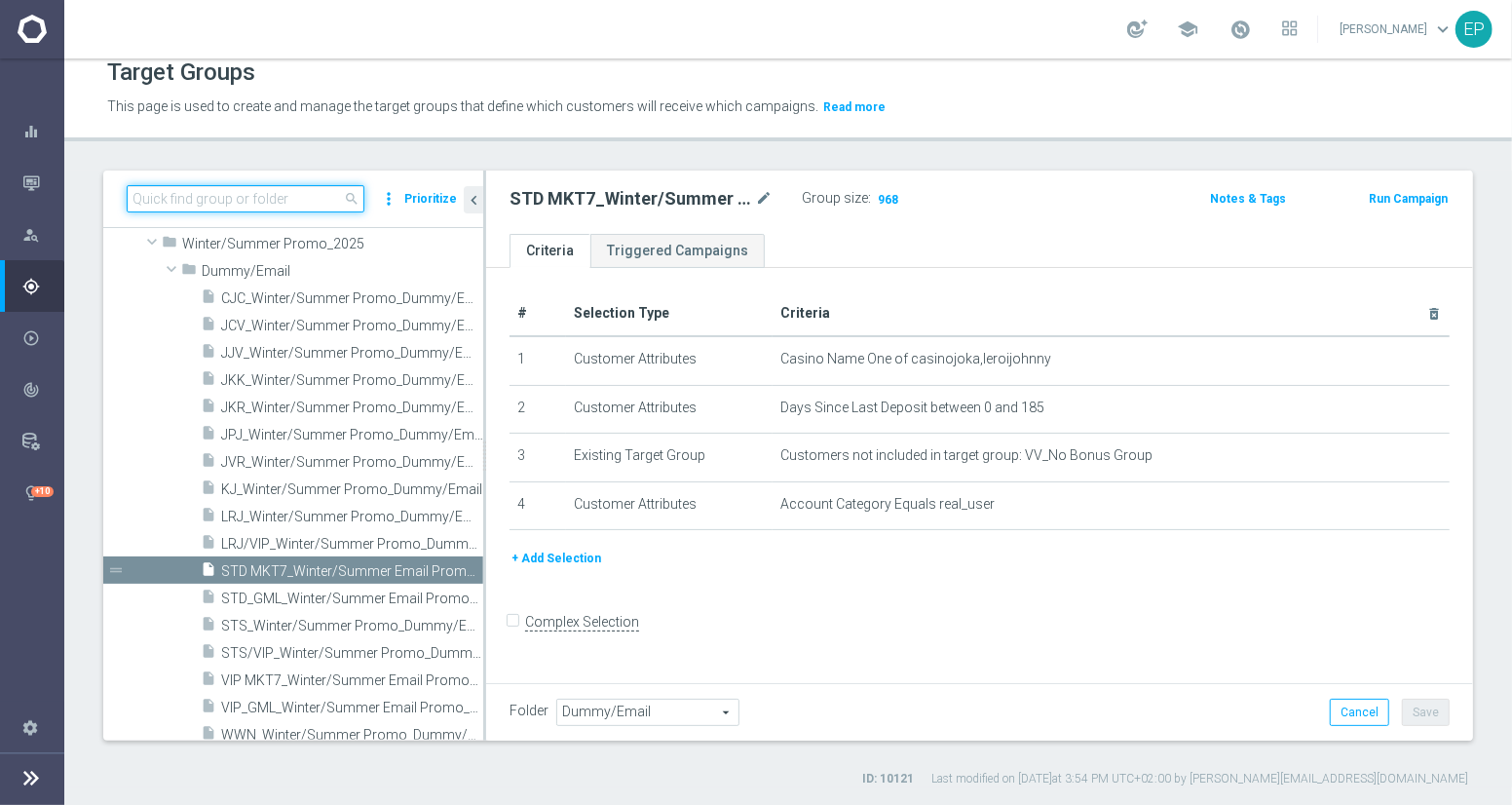 click at bounding box center [246, 199] 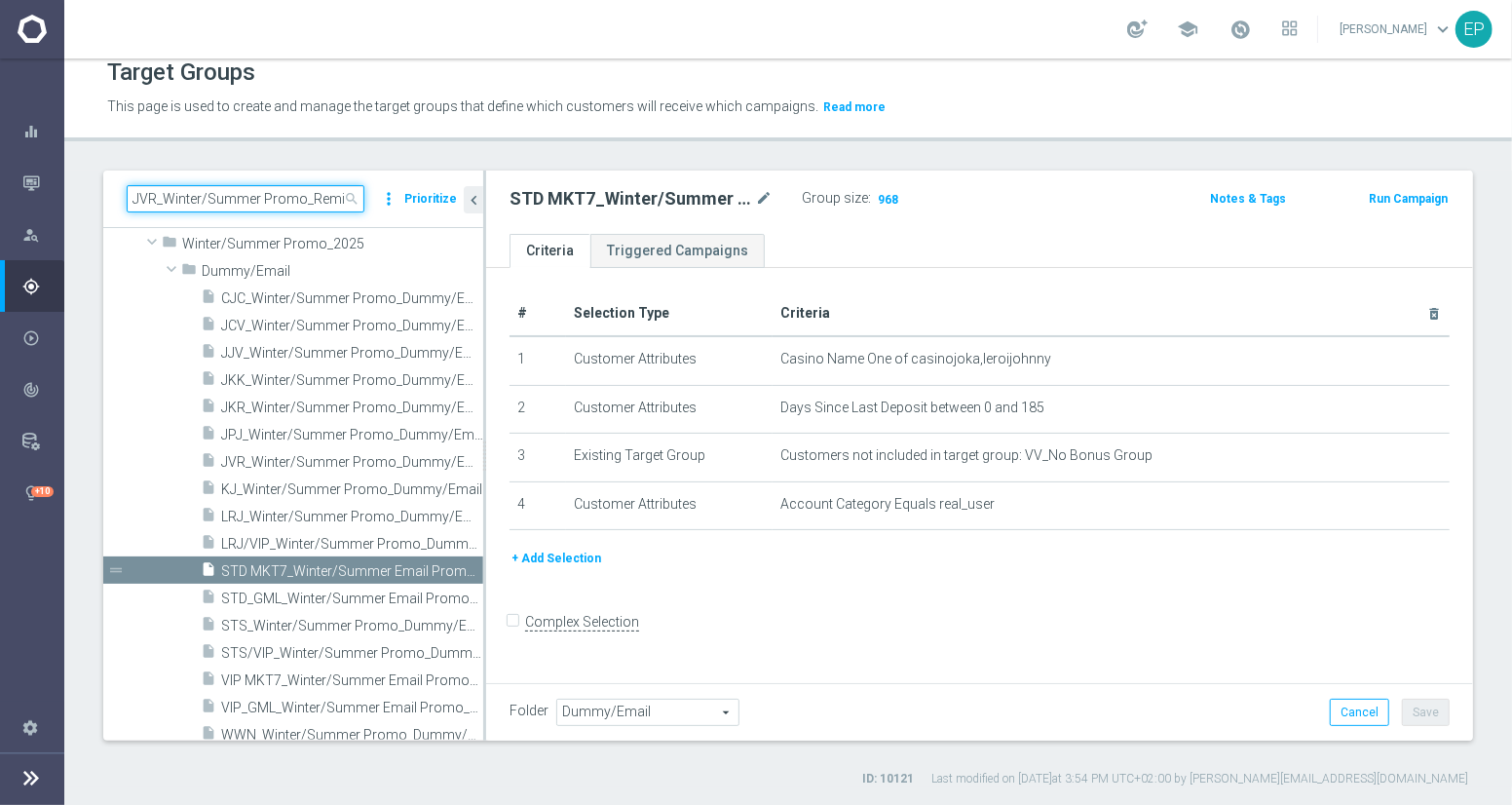 scroll, scrollTop: 0, scrollLeft: 24, axis: horizontal 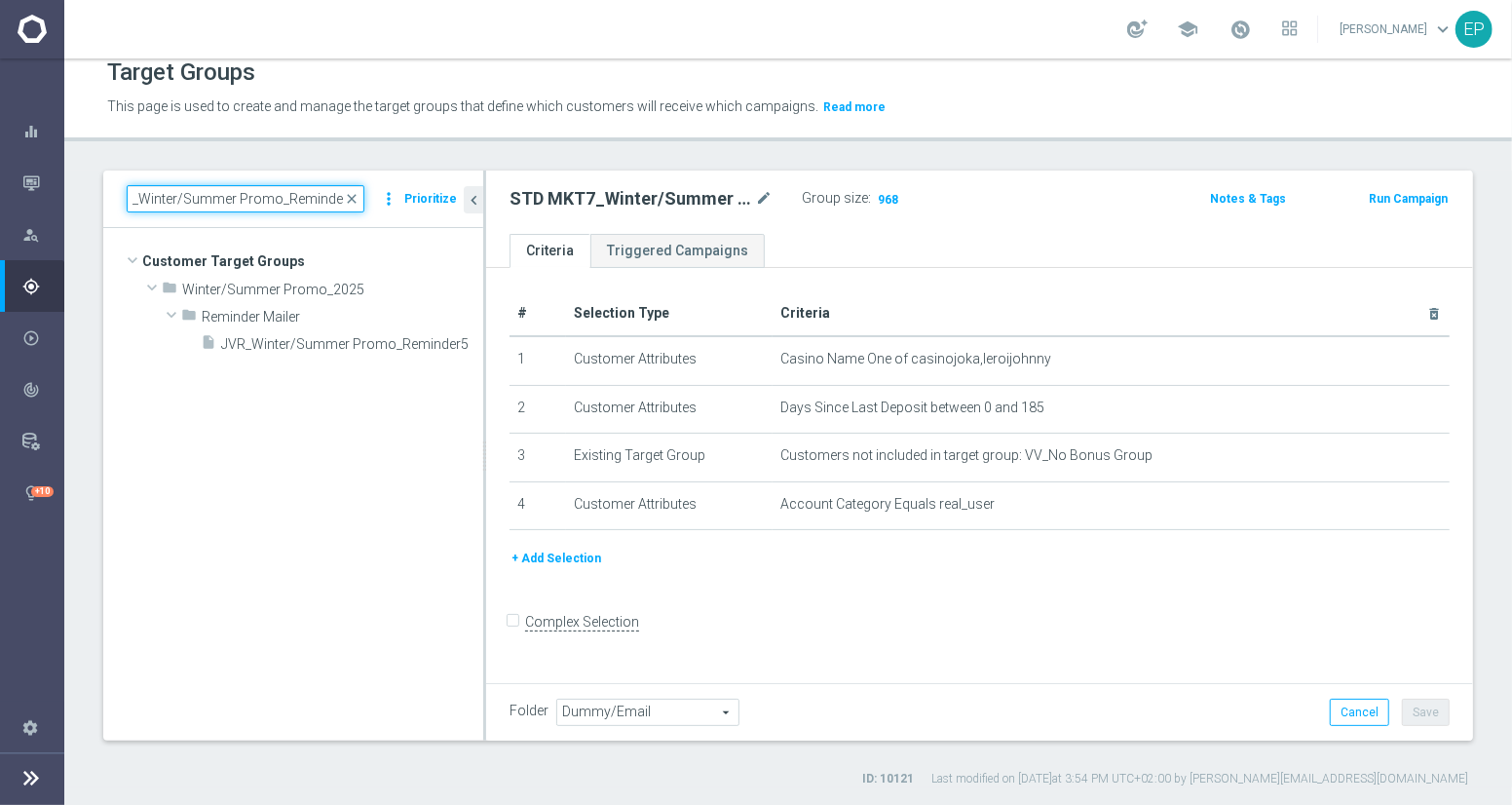 click on "JVR_Winter/Summer Promo_Reminder5" at bounding box center (246, 199) 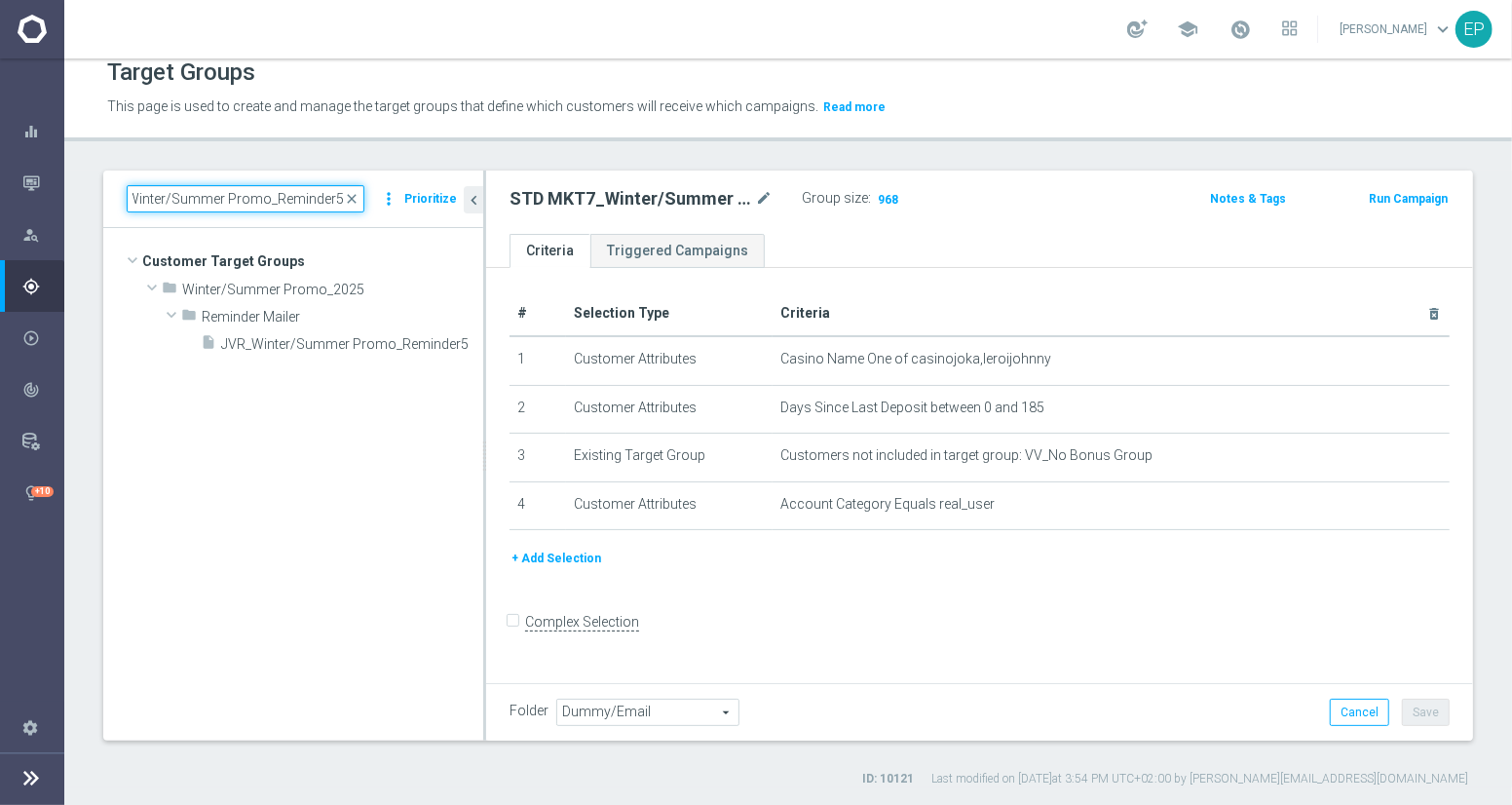 scroll, scrollTop: 0, scrollLeft: 0, axis: both 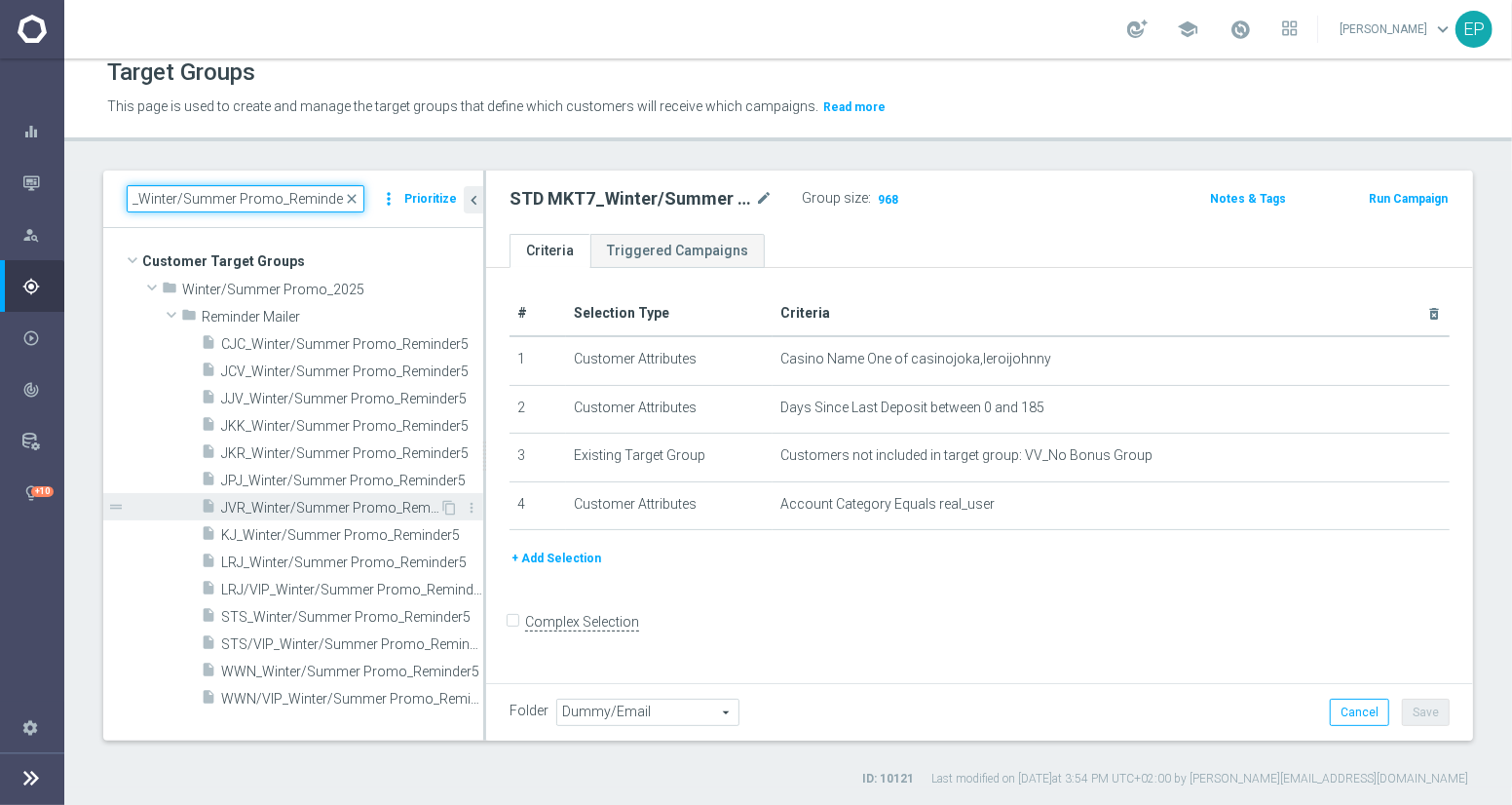 type on "_Winter/Summer Promo_Reminder5" 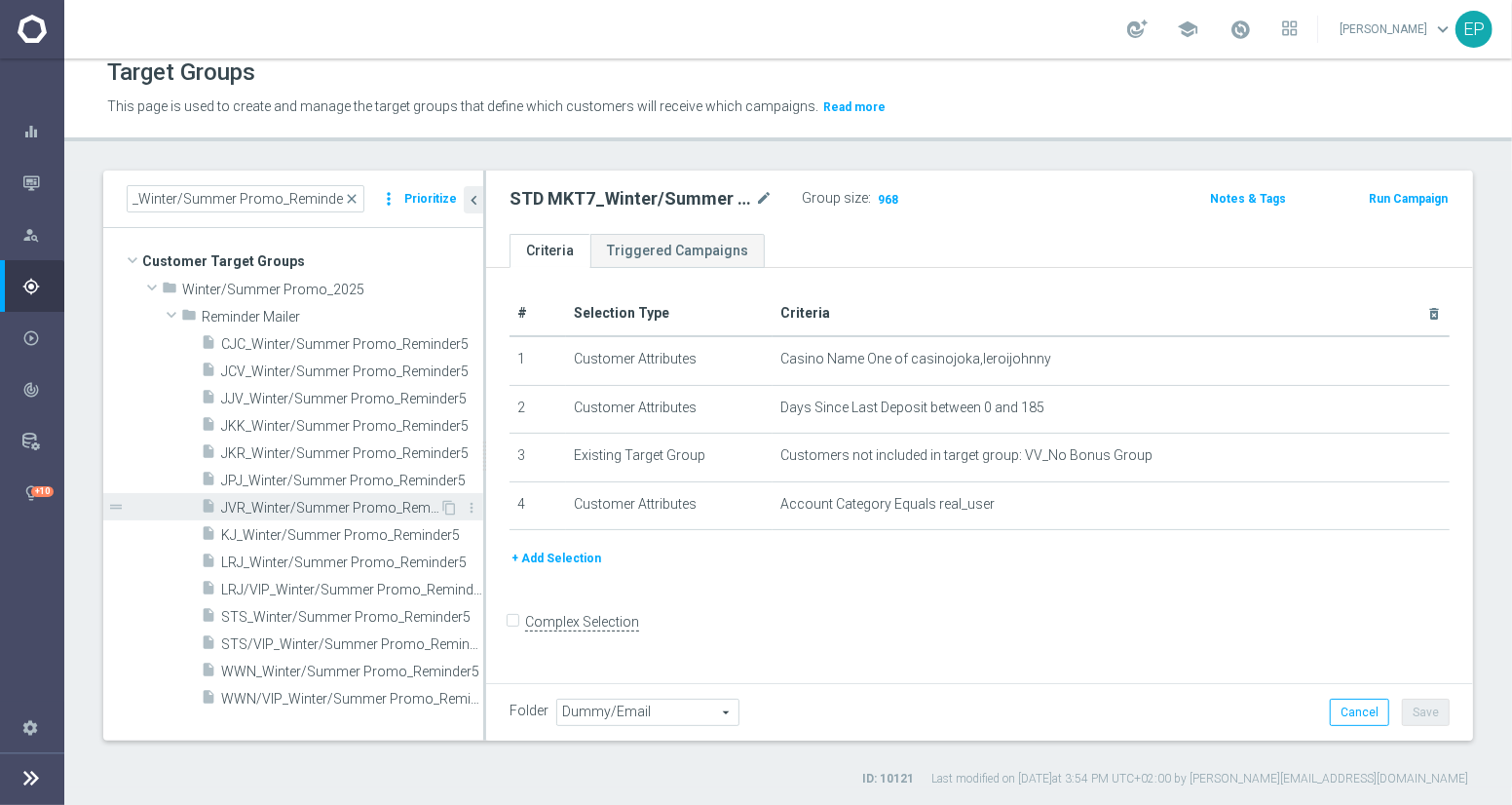 click on "JVR_Winter/Summer Promo_Reminder5" at bounding box center (330, 508) 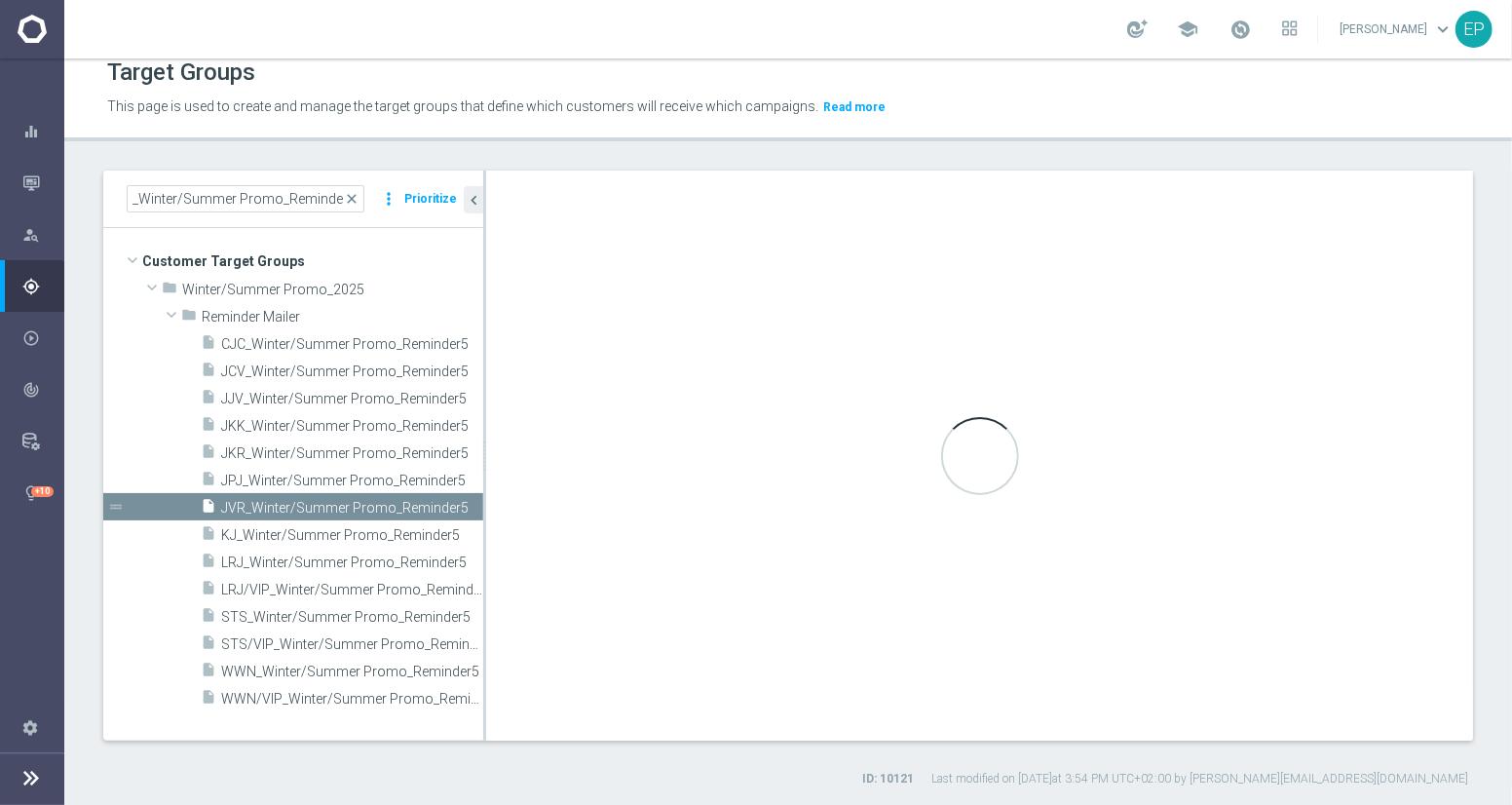 type on "Reminder Mailer" 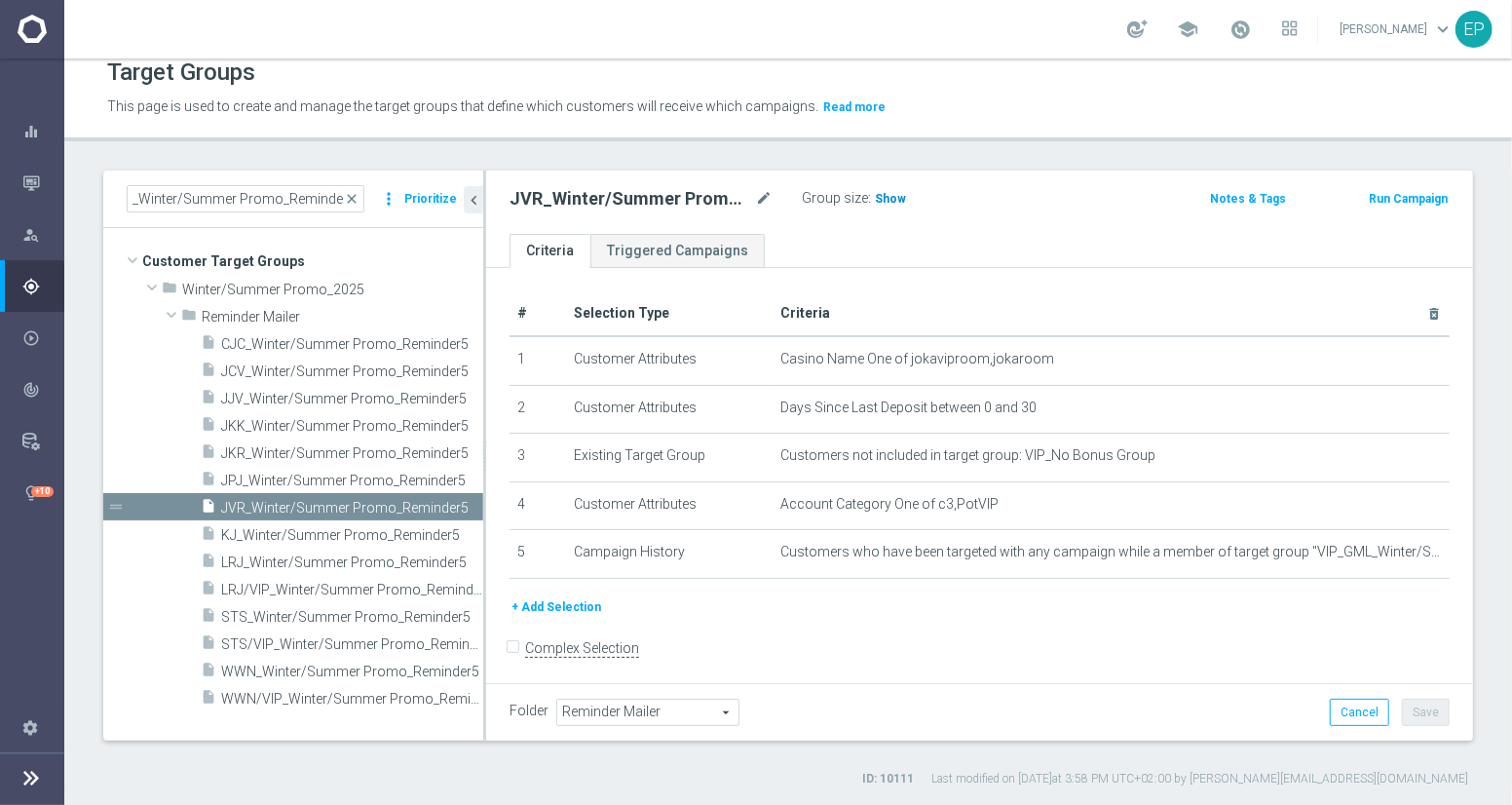 click on "Show" 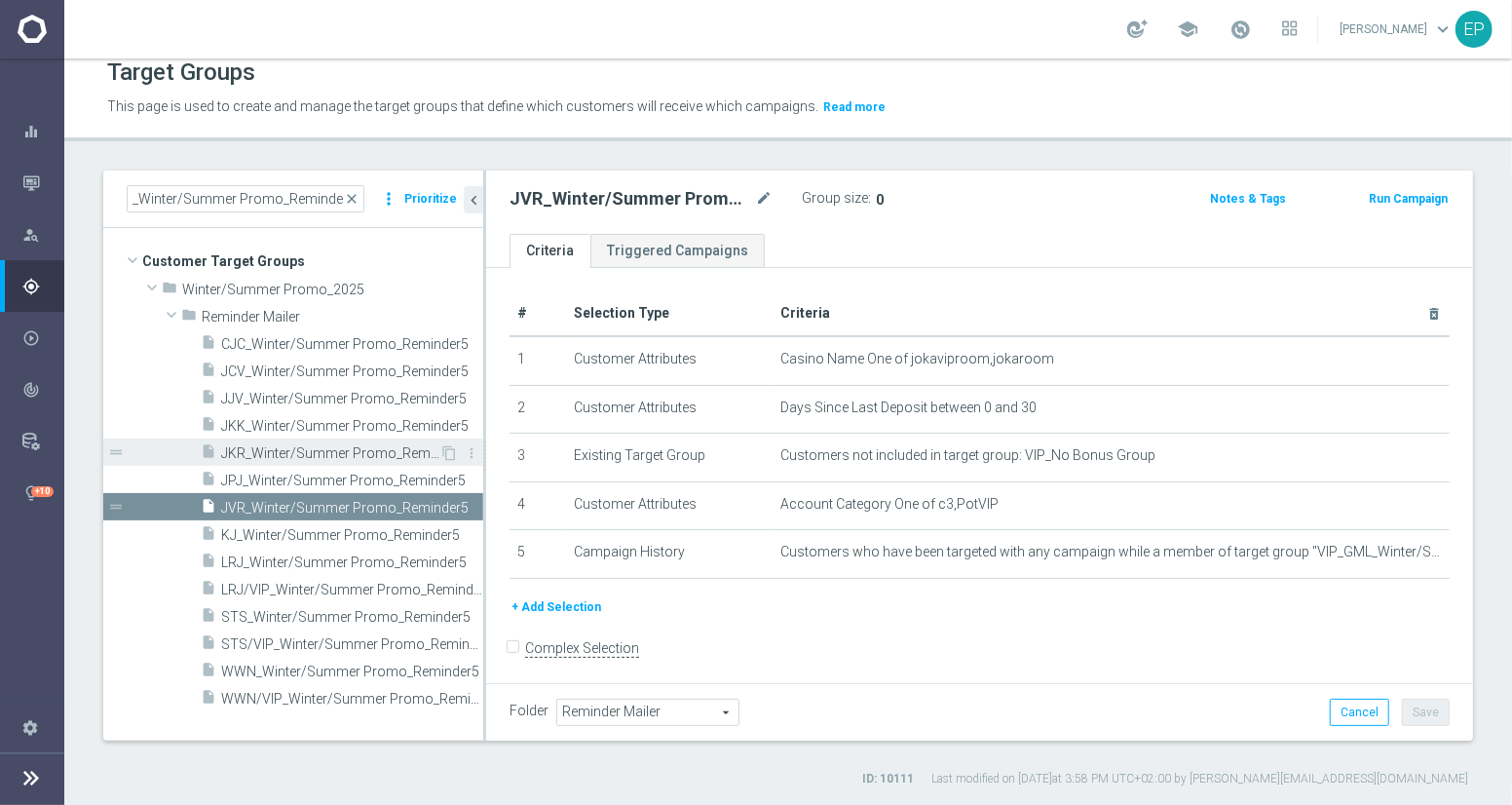 click on "JKR_Winter/Summer Promo_Reminder5" at bounding box center [330, 453] 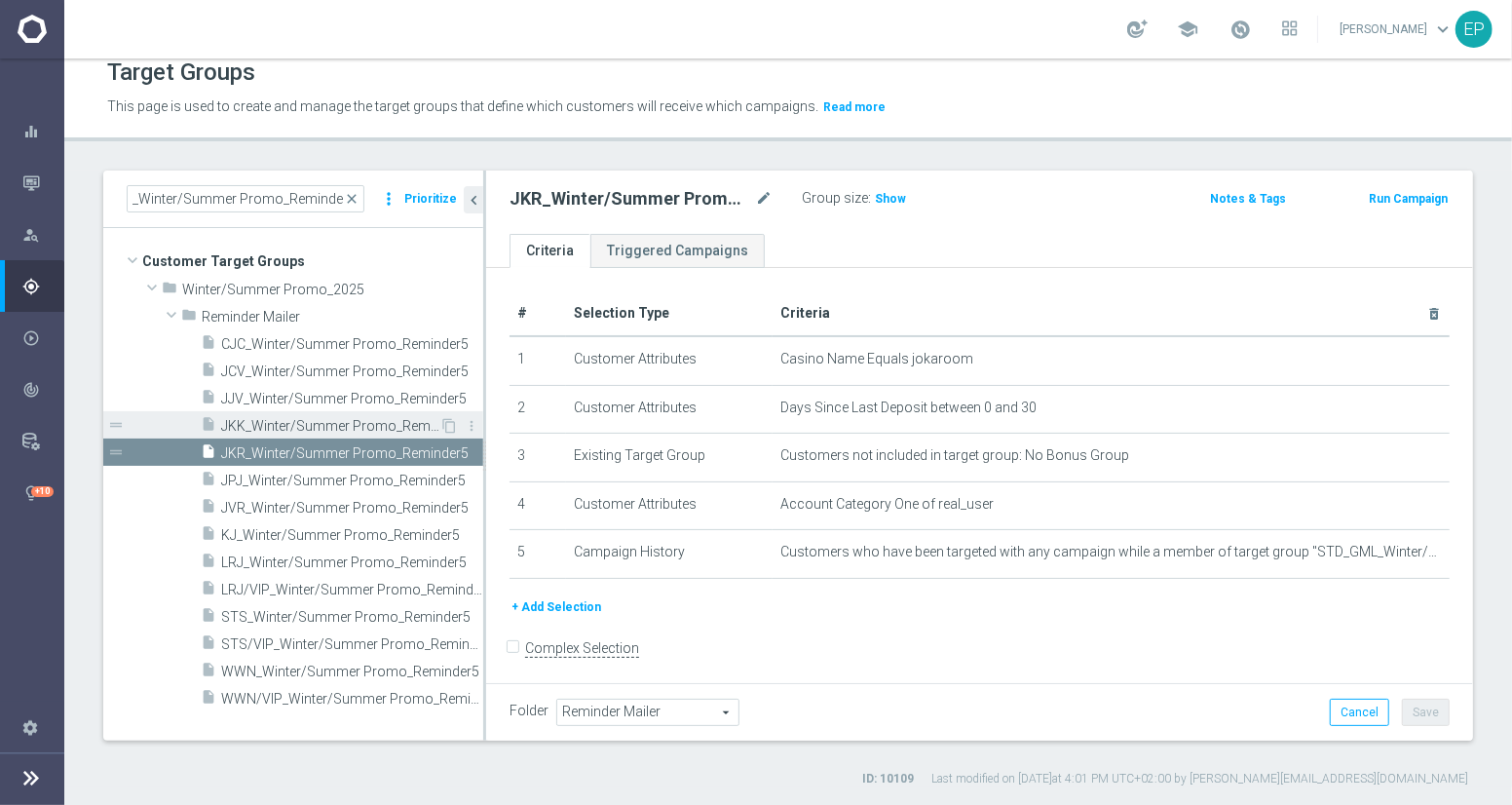 click on "JKK_Winter/Summer Promo_Reminder5" at bounding box center [330, 426] 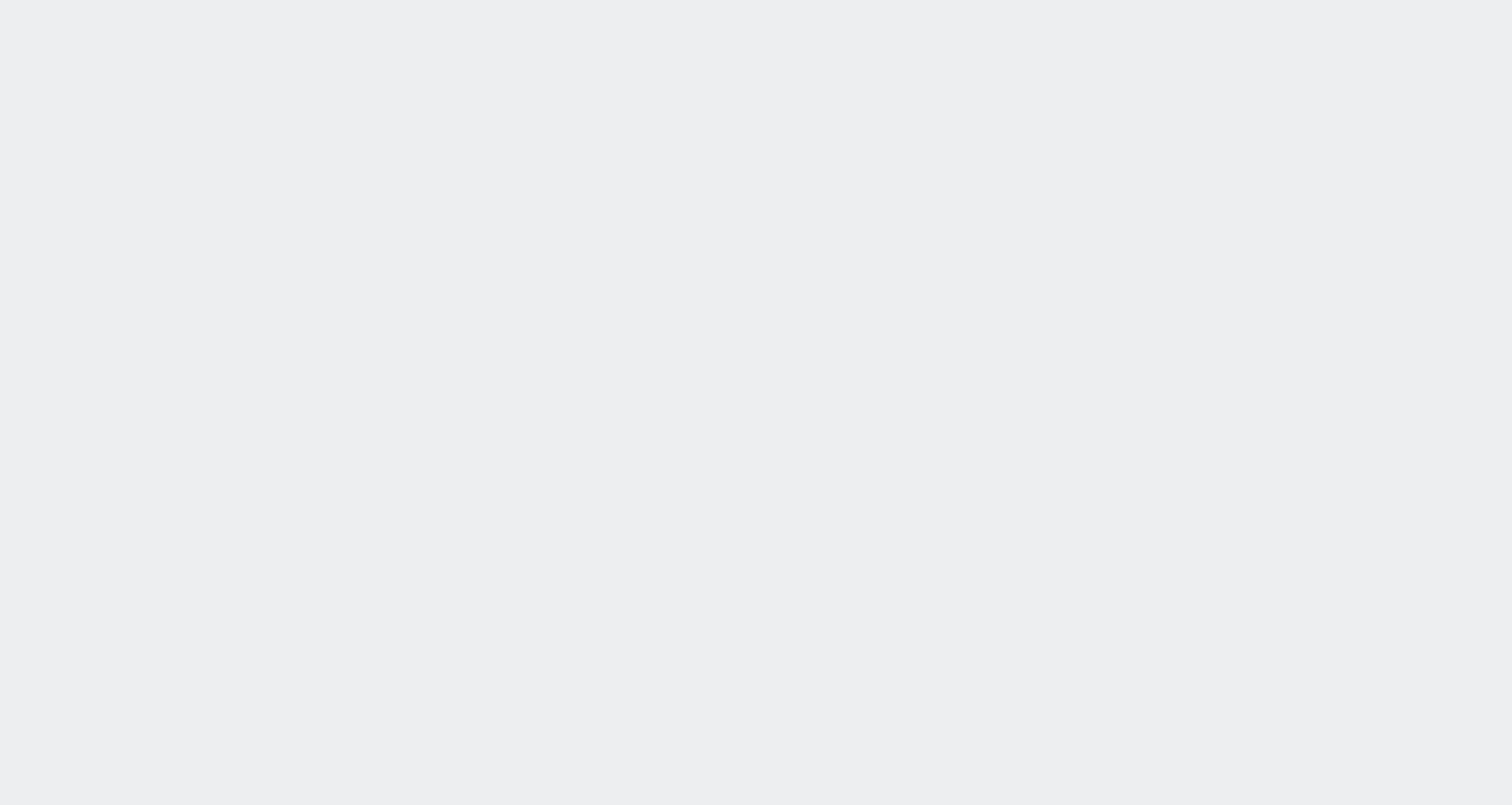 scroll, scrollTop: 0, scrollLeft: 0, axis: both 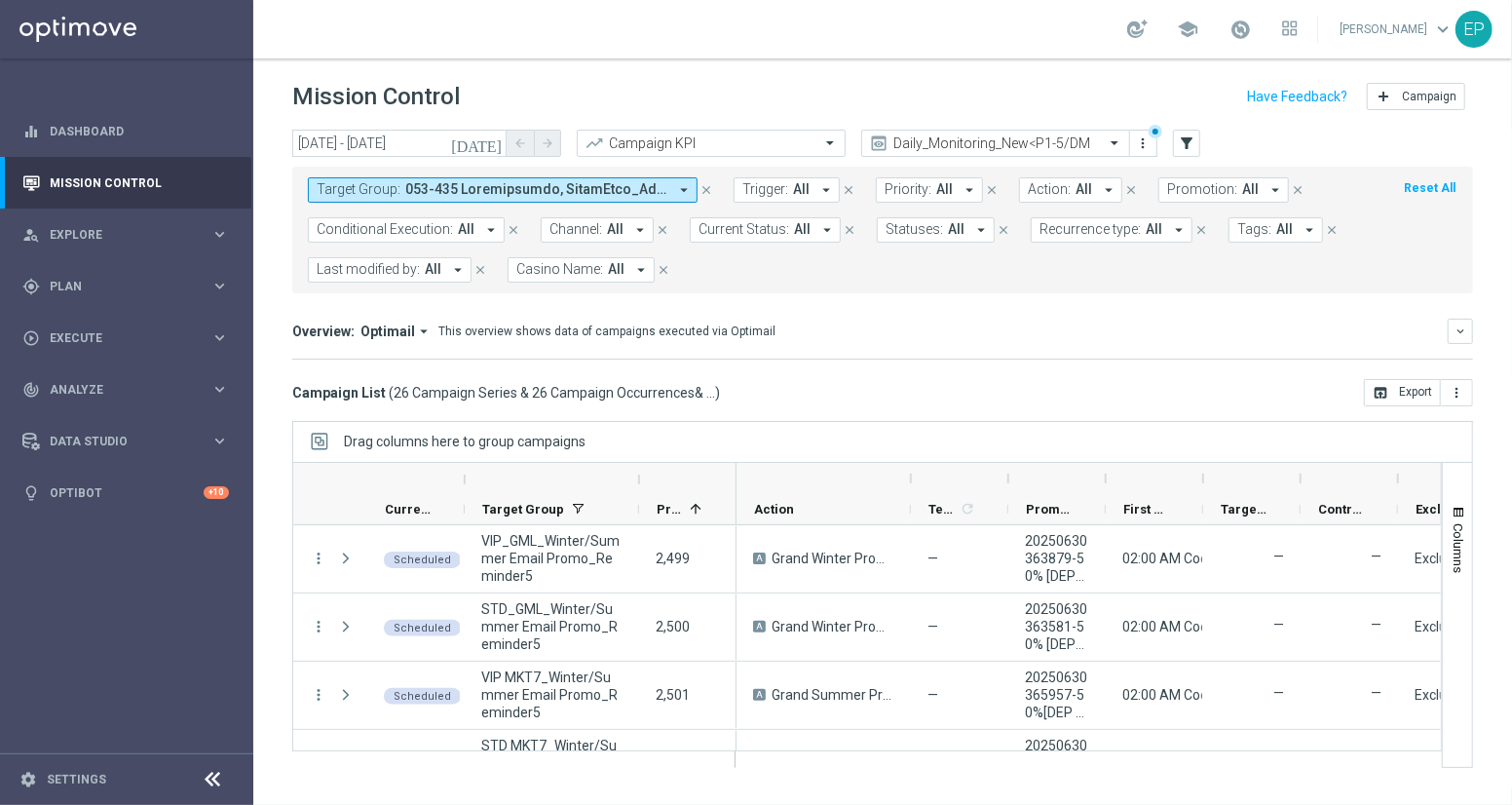 click at bounding box center [213, 780] 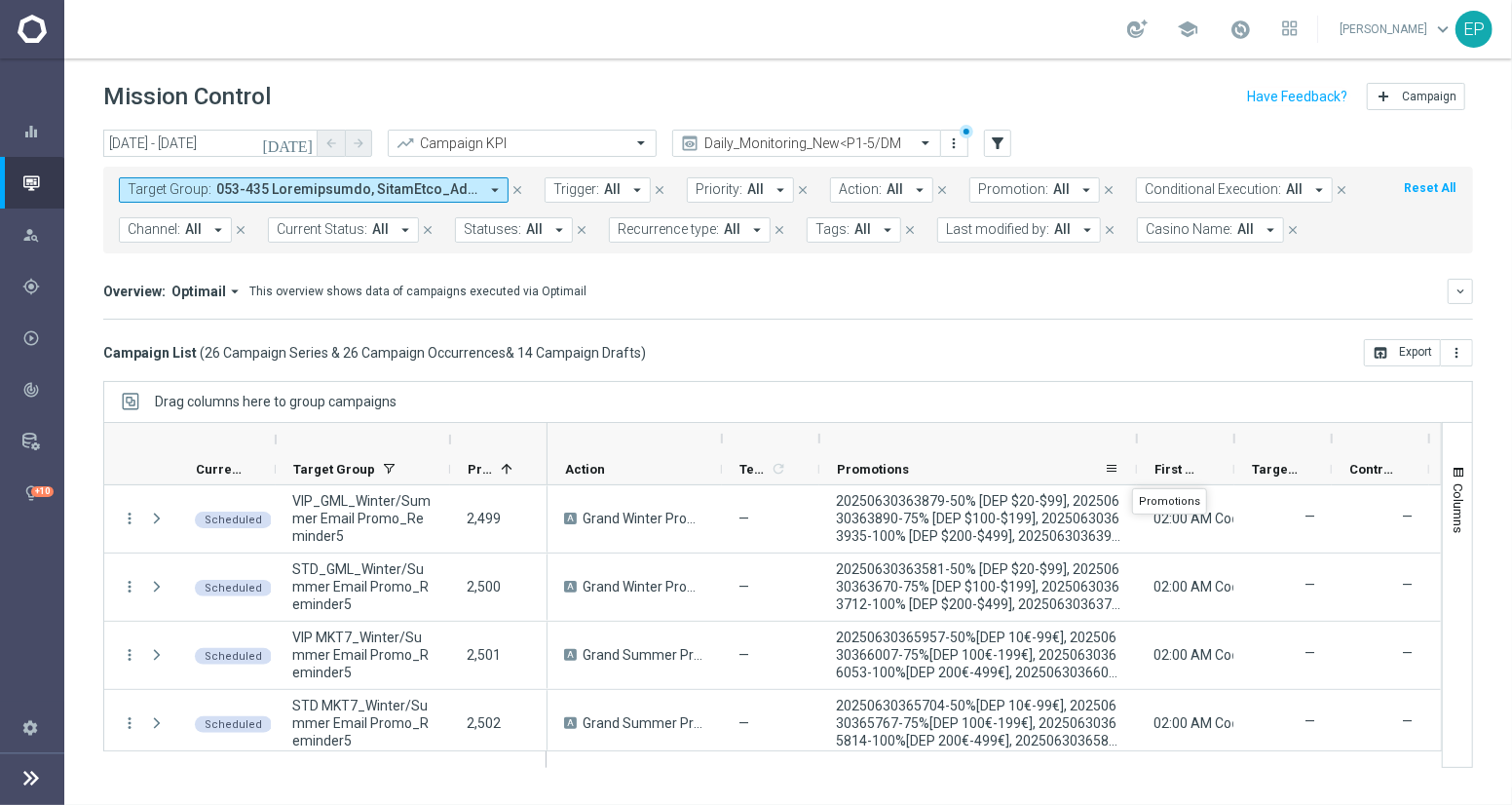 drag, startPoint x: 914, startPoint y: 442, endPoint x: 1134, endPoint y: 470, distance: 221.7747 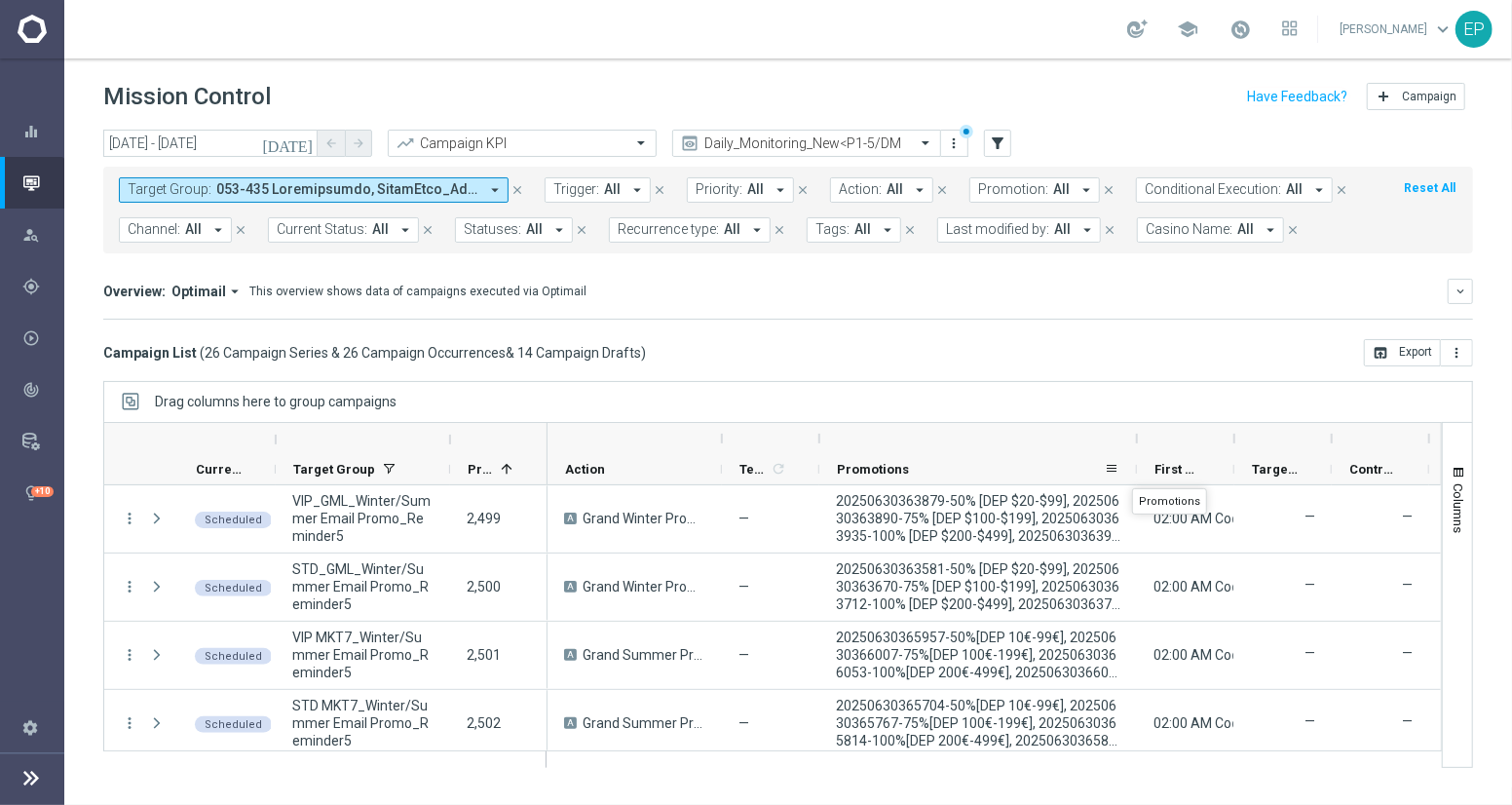 click on "Action" at bounding box center (1572, 454) 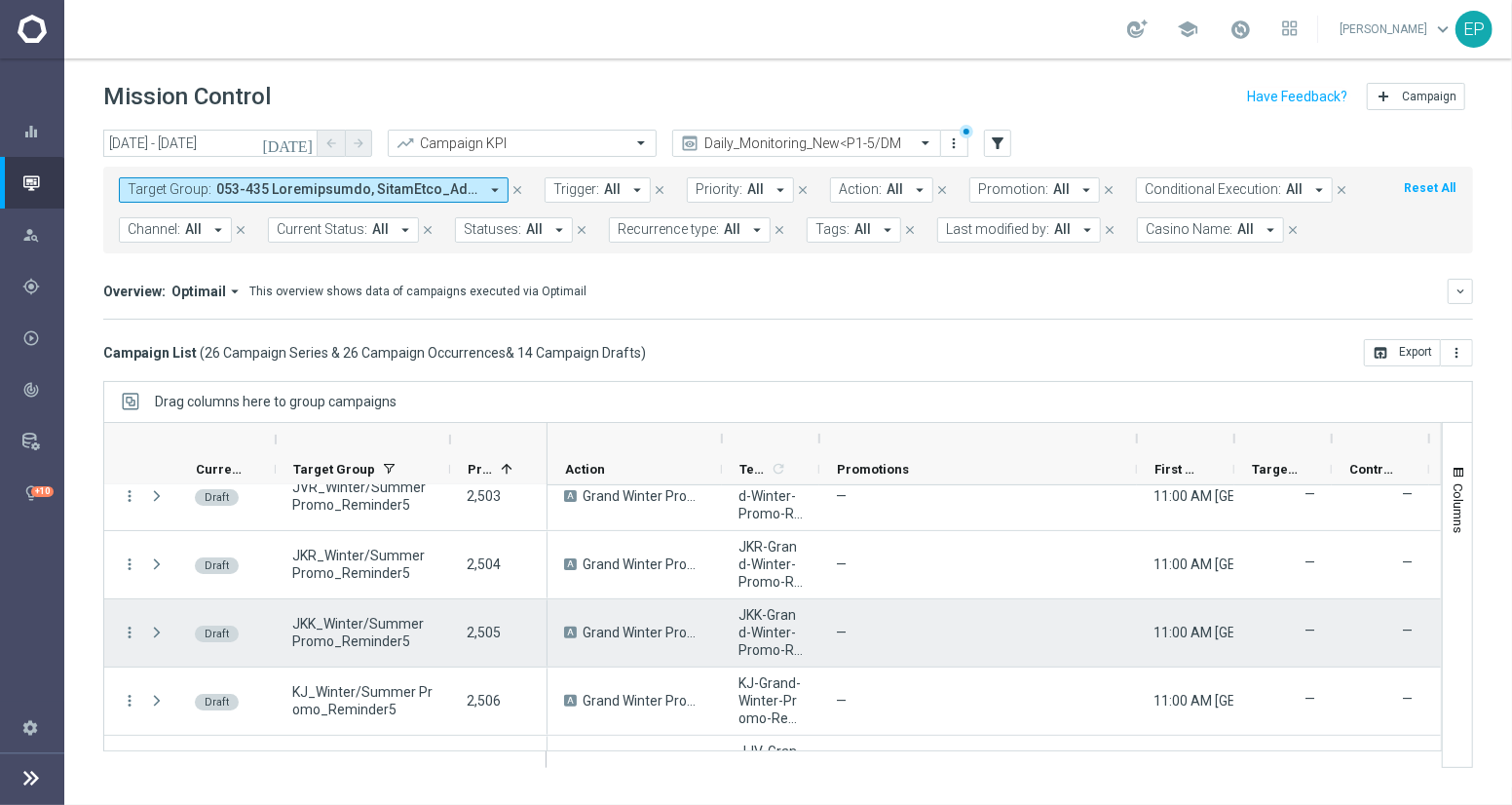 scroll, scrollTop: 325, scrollLeft: 0, axis: vertical 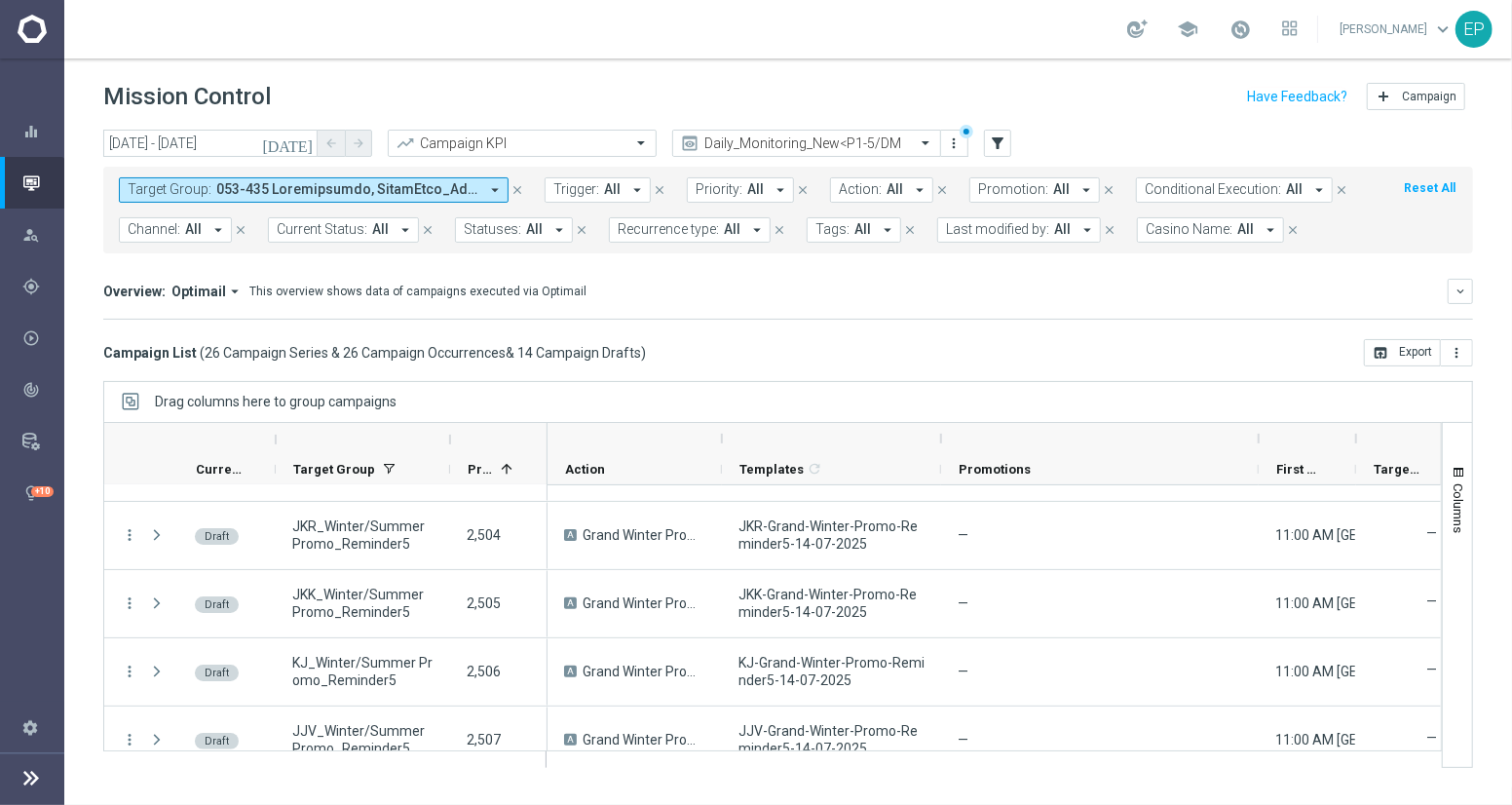 drag, startPoint x: 818, startPoint y: 443, endPoint x: 940, endPoint y: 450, distance: 122.20065 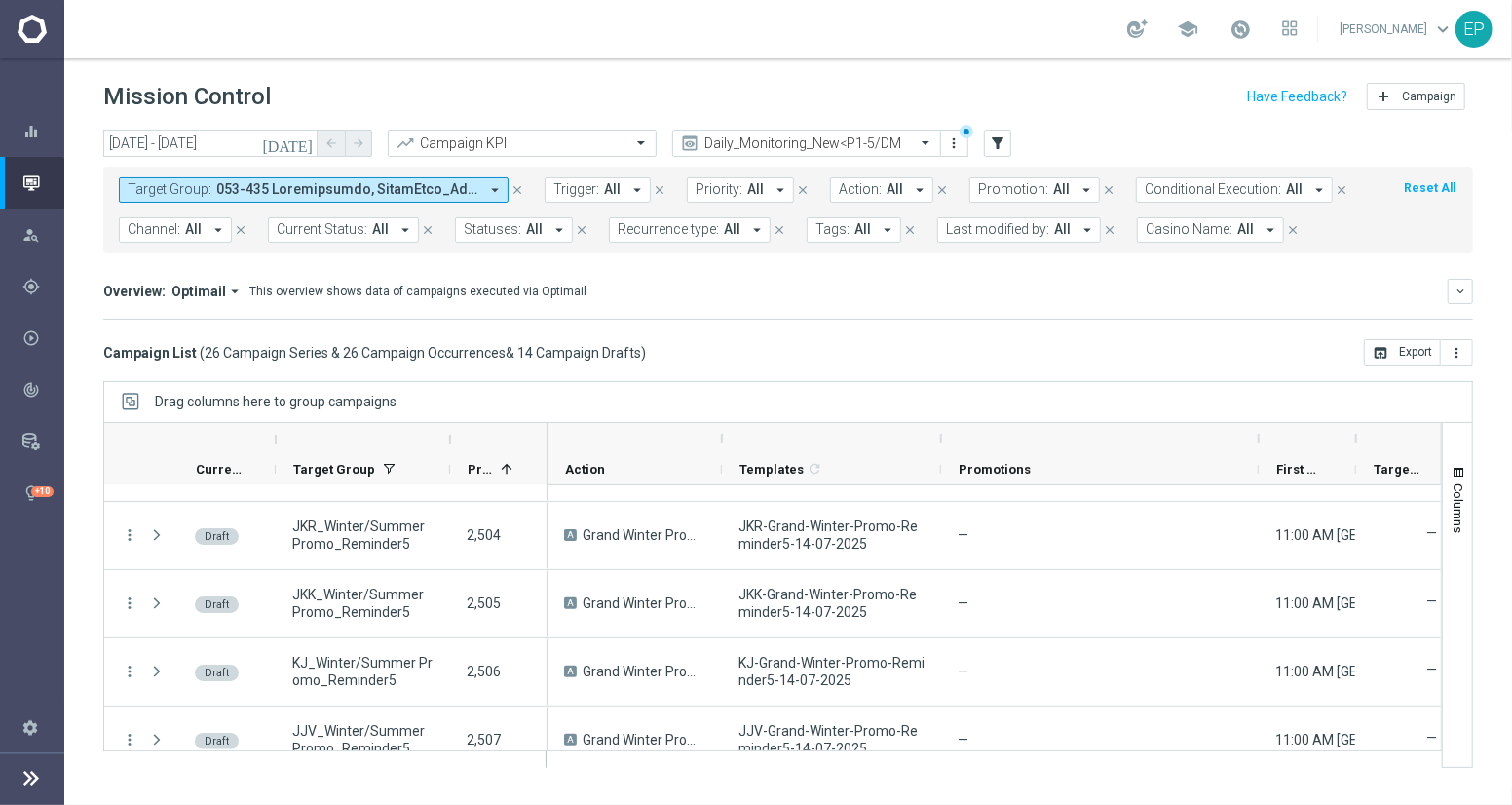 click at bounding box center (941, 439) 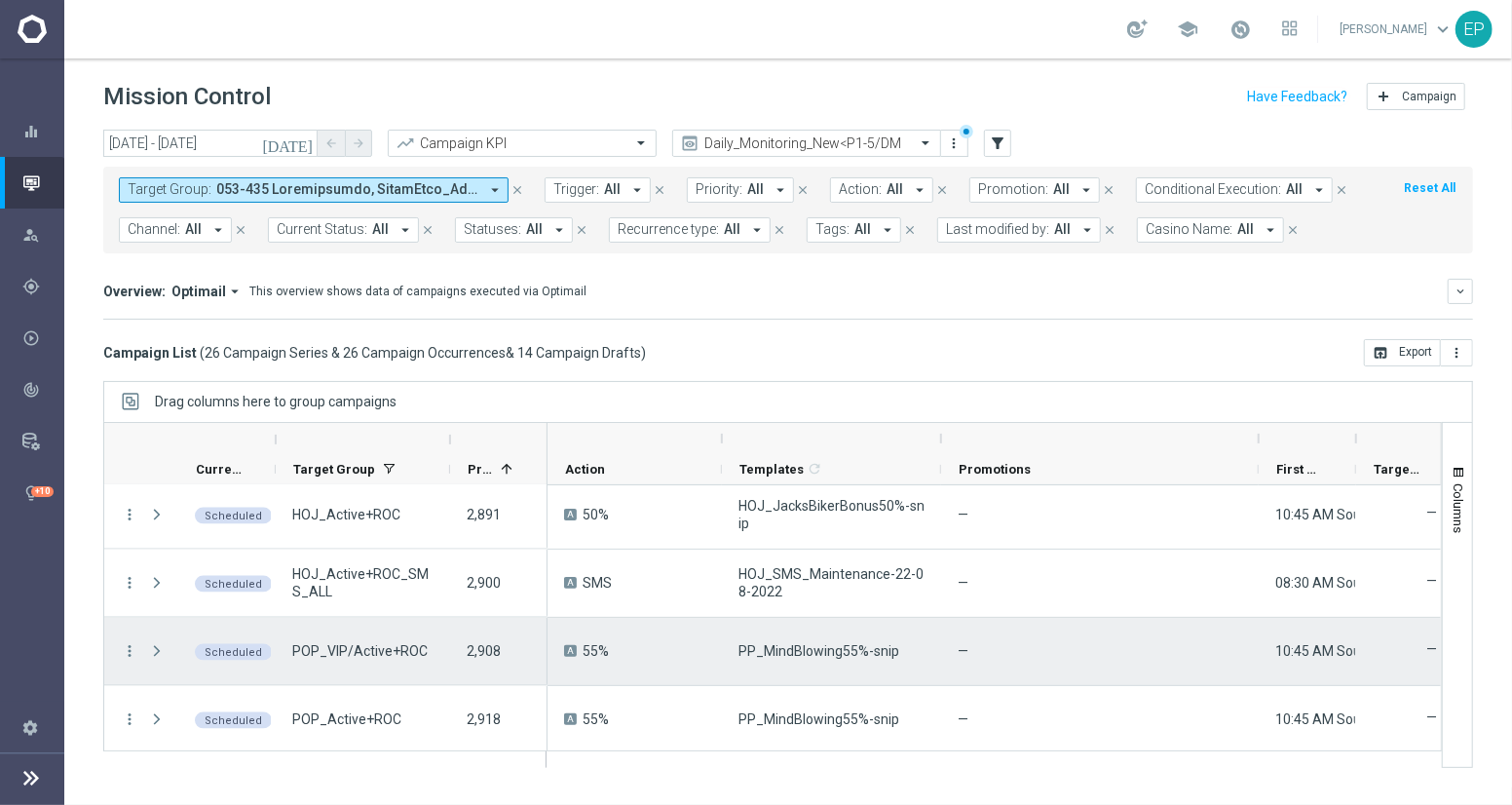 scroll, scrollTop: 2028, scrollLeft: 0, axis: vertical 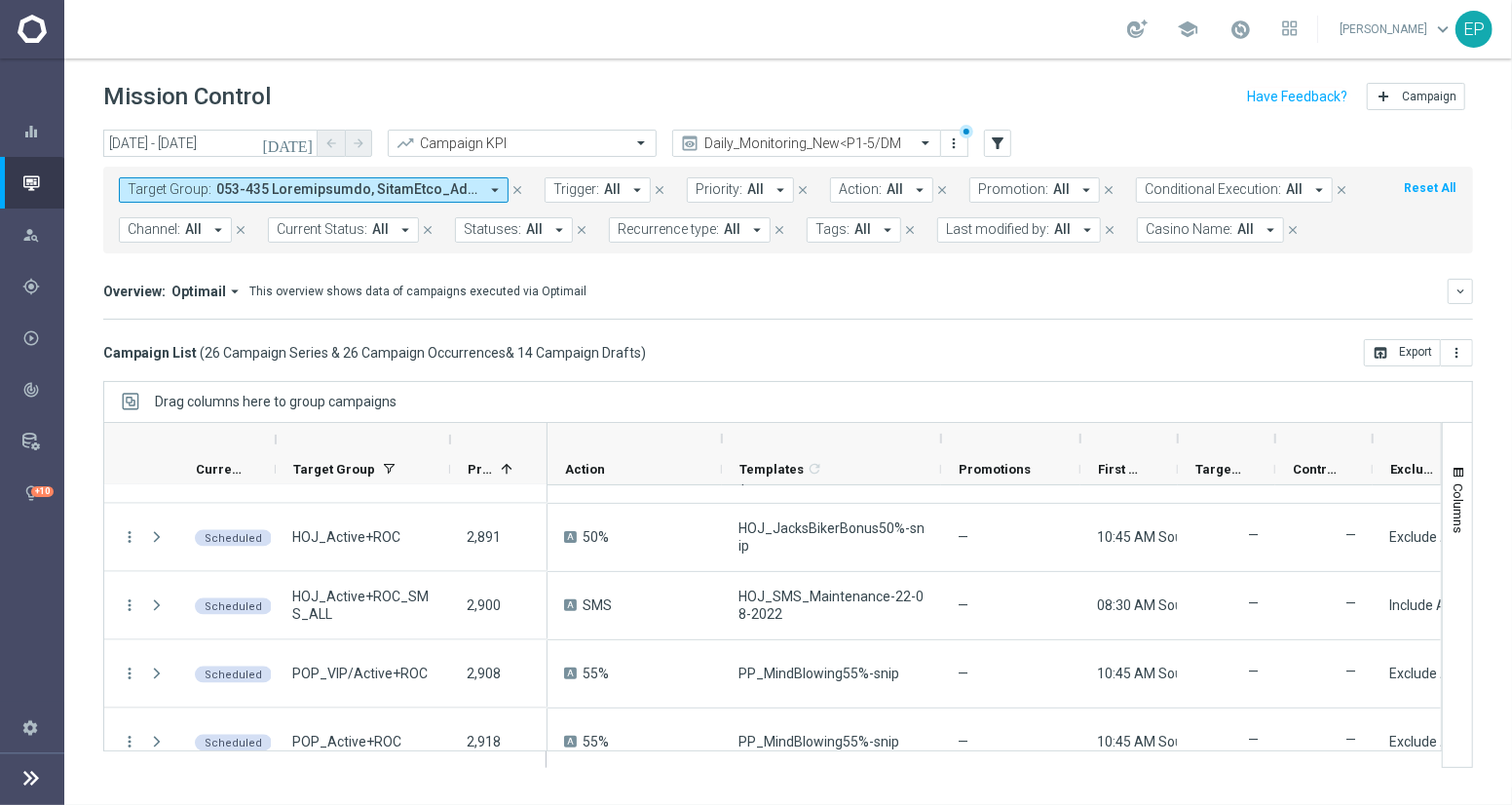drag, startPoint x: 1258, startPoint y: 431, endPoint x: 1079, endPoint y: 446, distance: 179.62739 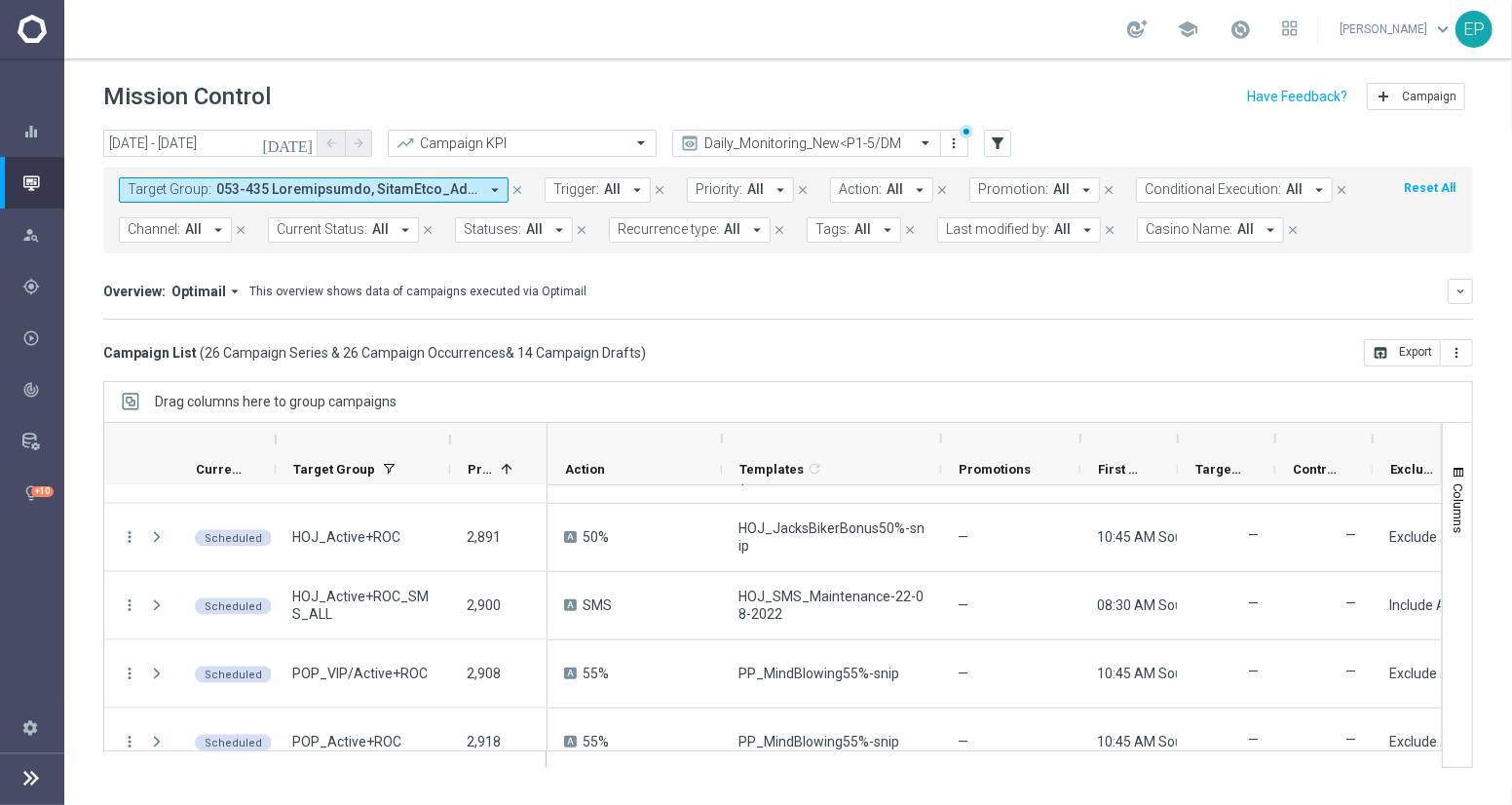 click at bounding box center [1080, 439] 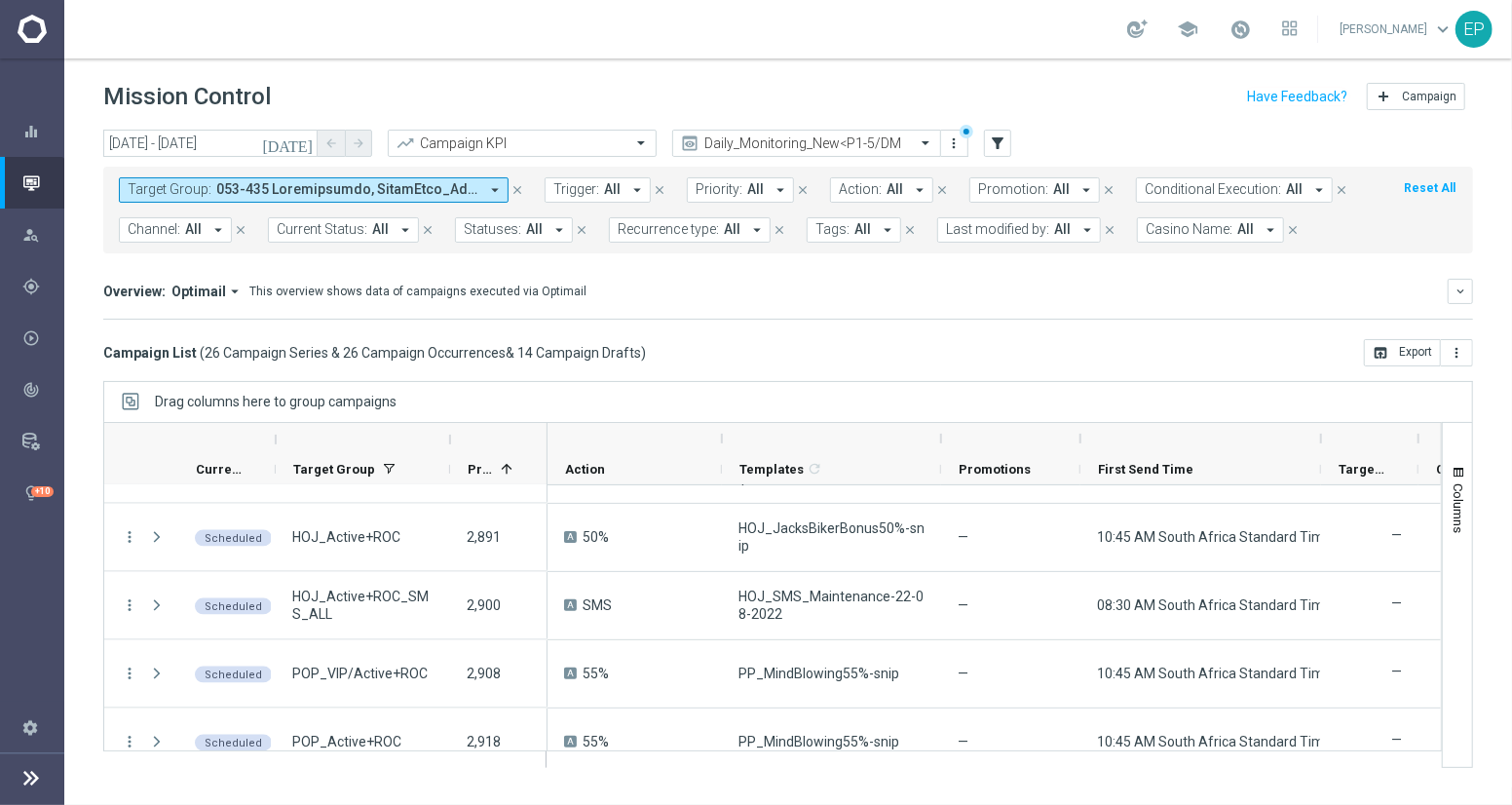 drag, startPoint x: 1177, startPoint y: 441, endPoint x: 1320, endPoint y: 447, distance: 143.12582 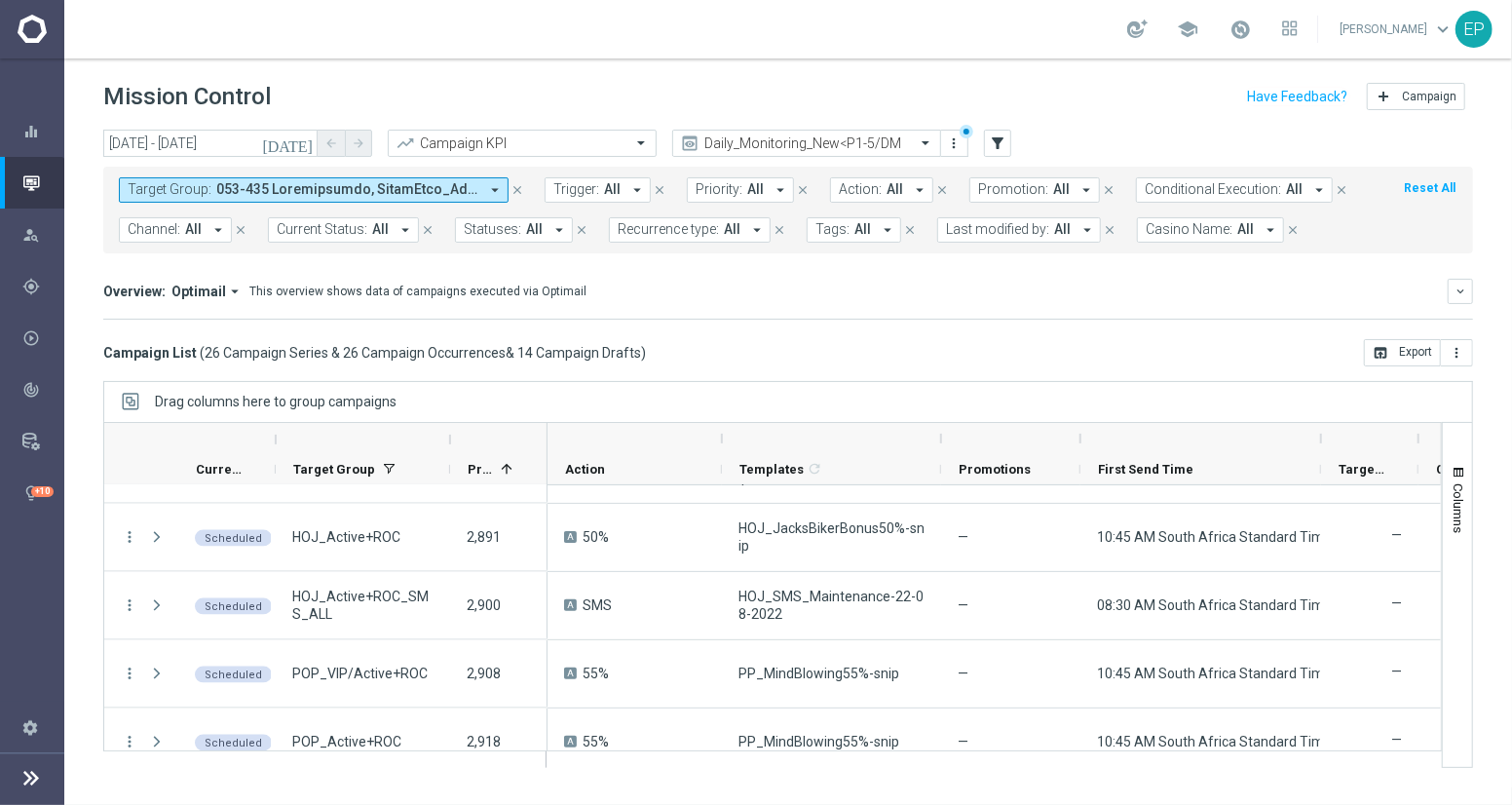 click at bounding box center (1321, 439) 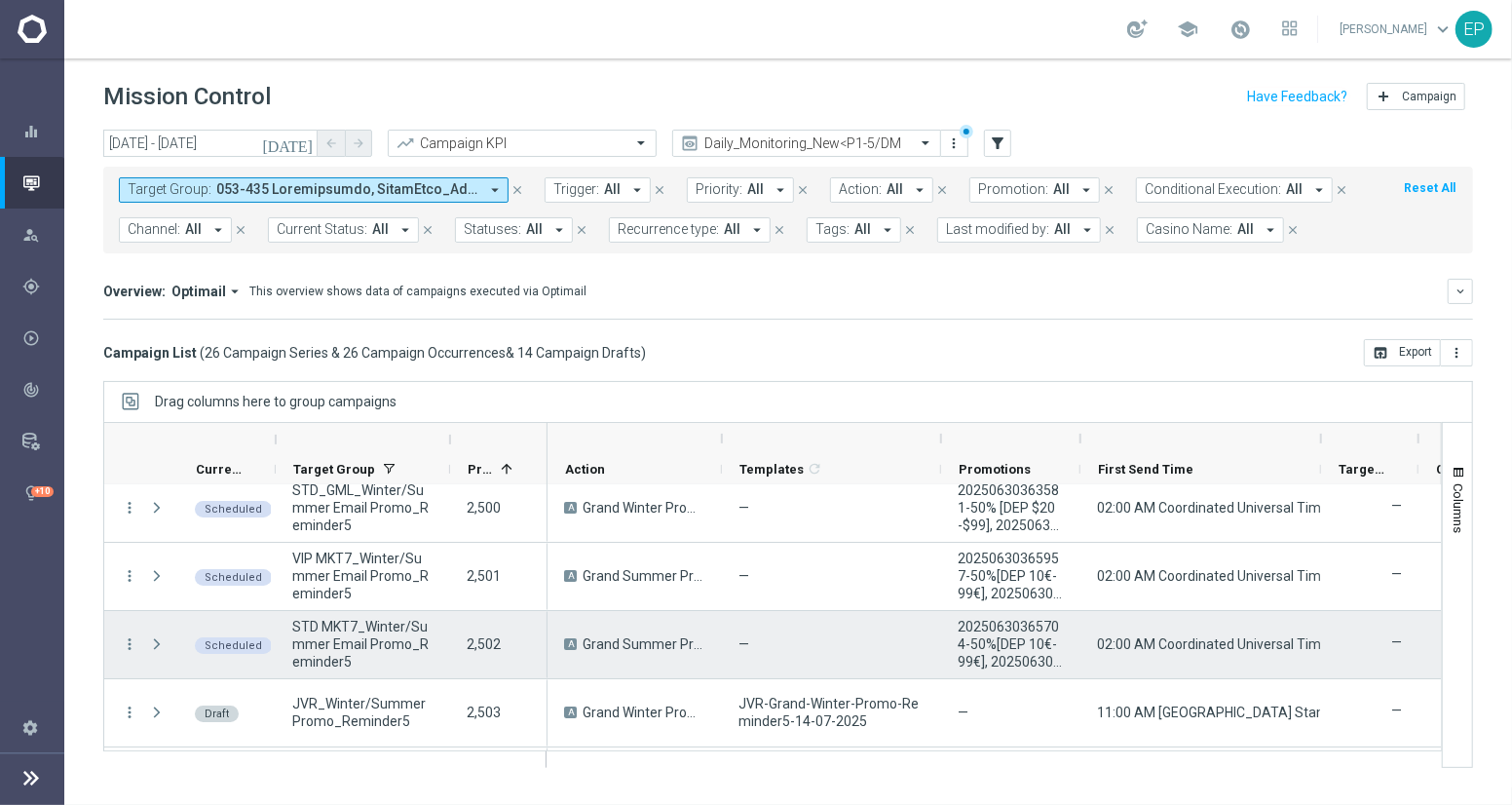 scroll, scrollTop: 0, scrollLeft: 0, axis: both 